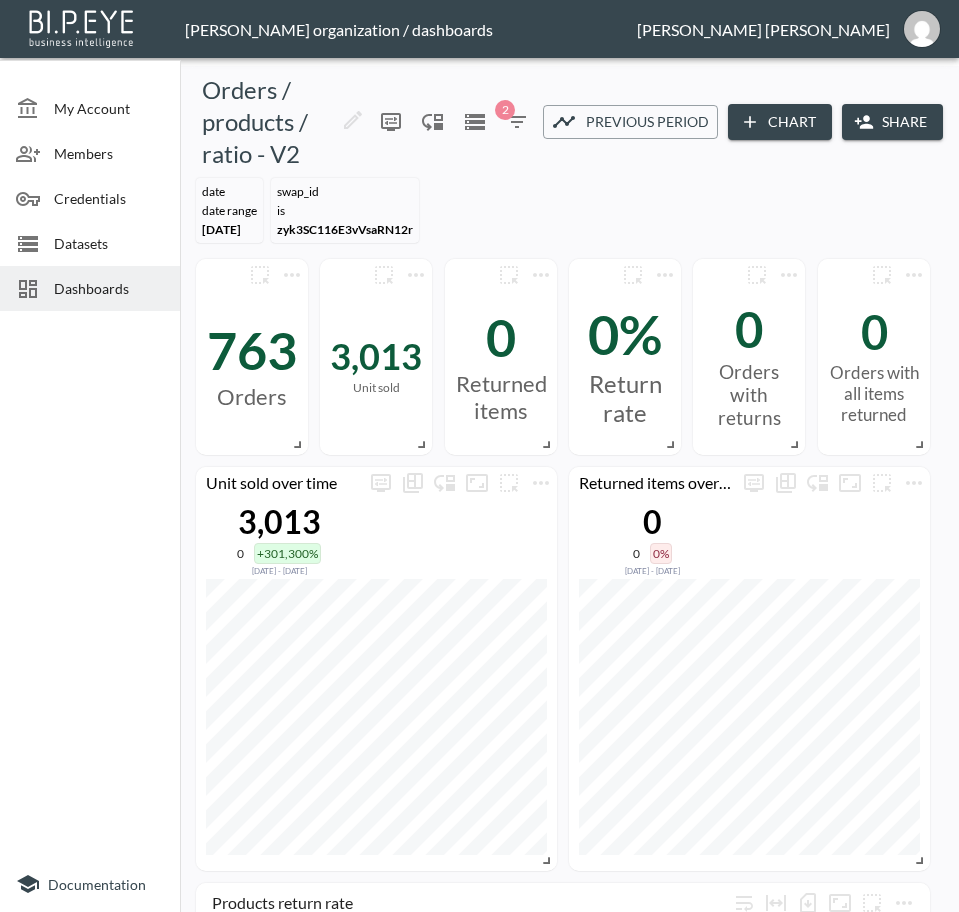 scroll, scrollTop: 0, scrollLeft: 0, axis: both 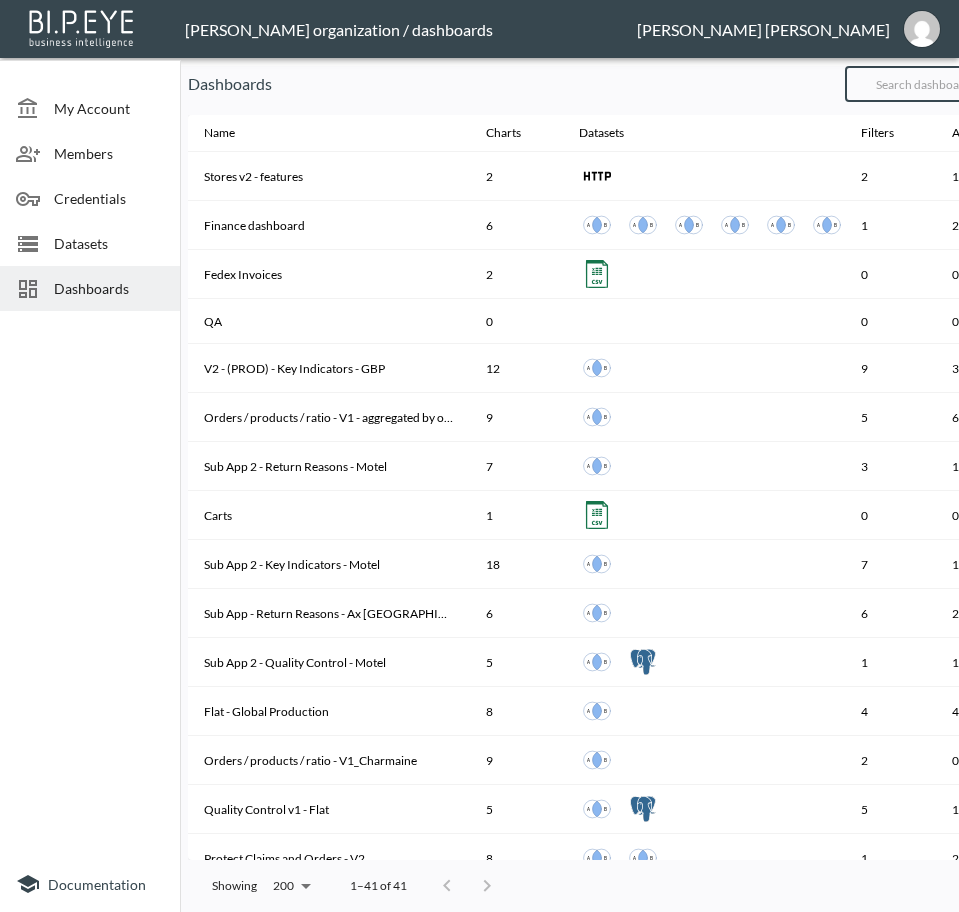 click at bounding box center (926, 84) 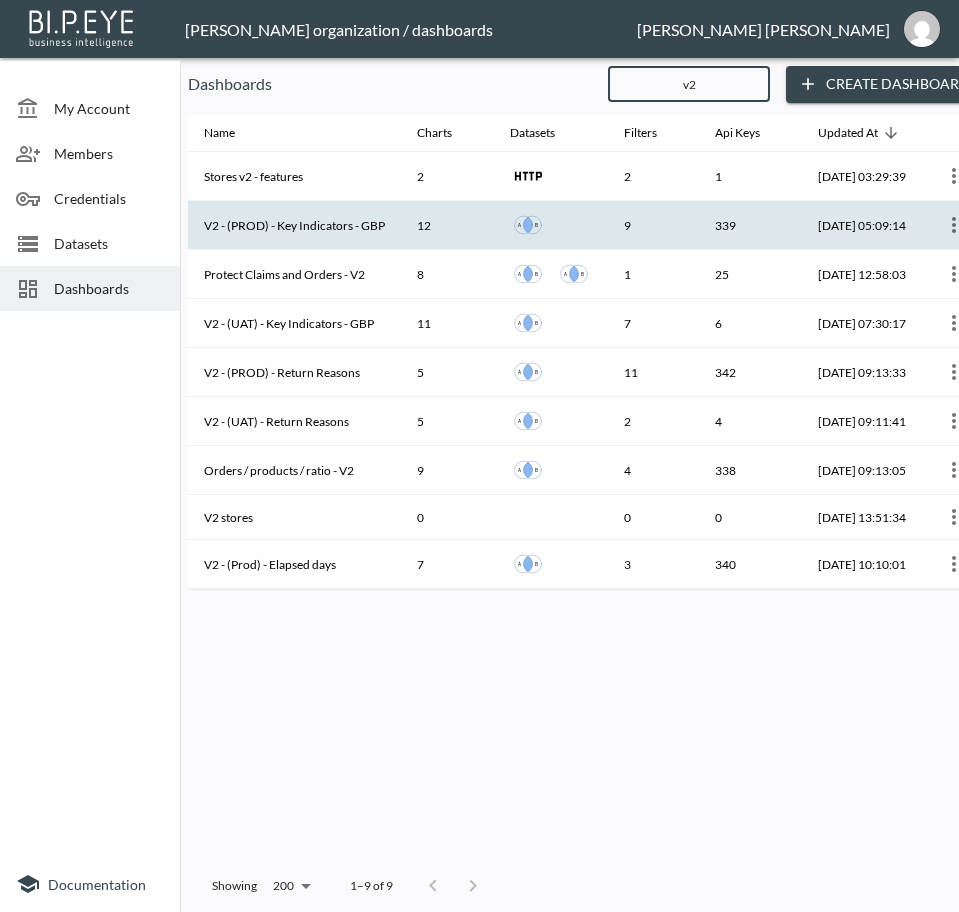 type on "v2" 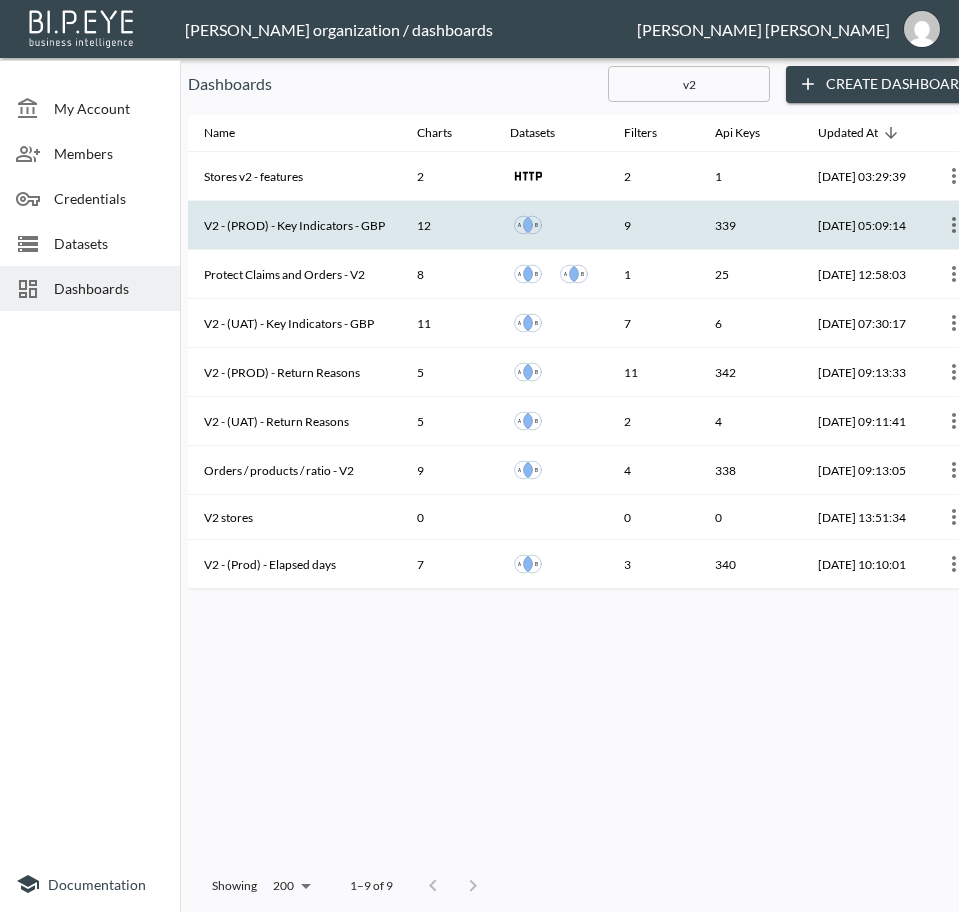 click on "V2 - (PROD) - Key Indicators - GBP" at bounding box center [294, 225] 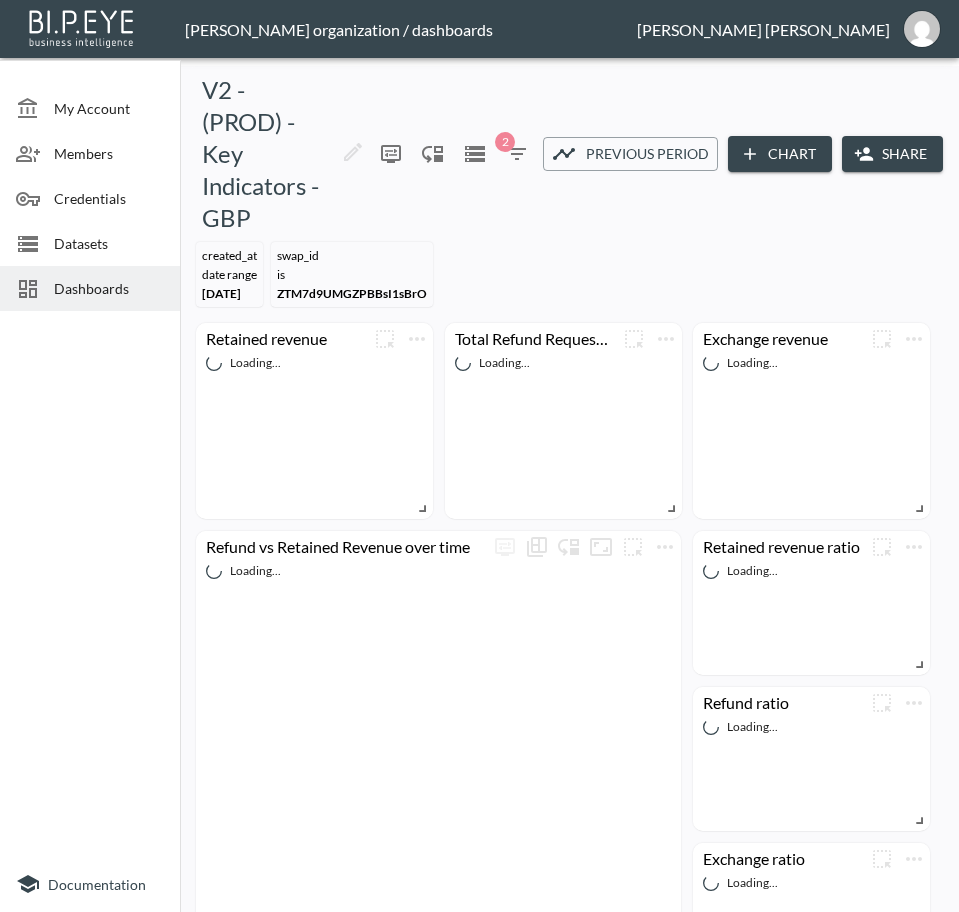 click on "Share" at bounding box center [892, 154] 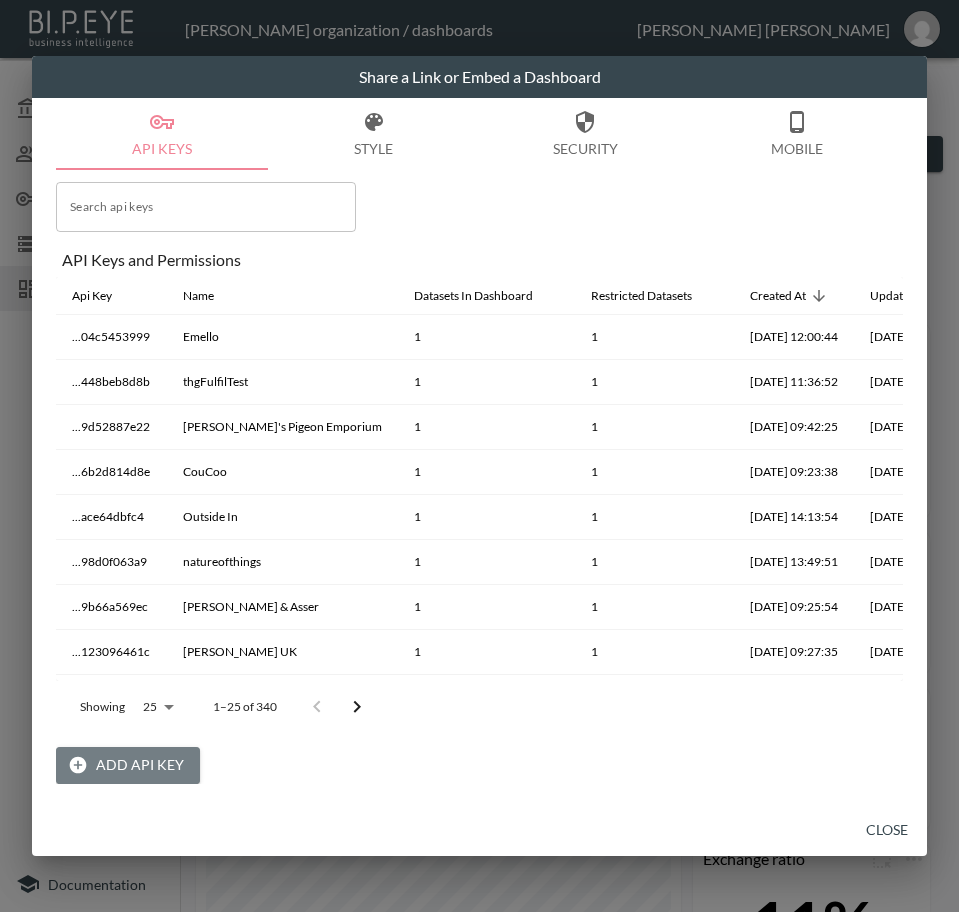 click on "Add API Key" at bounding box center [128, 765] 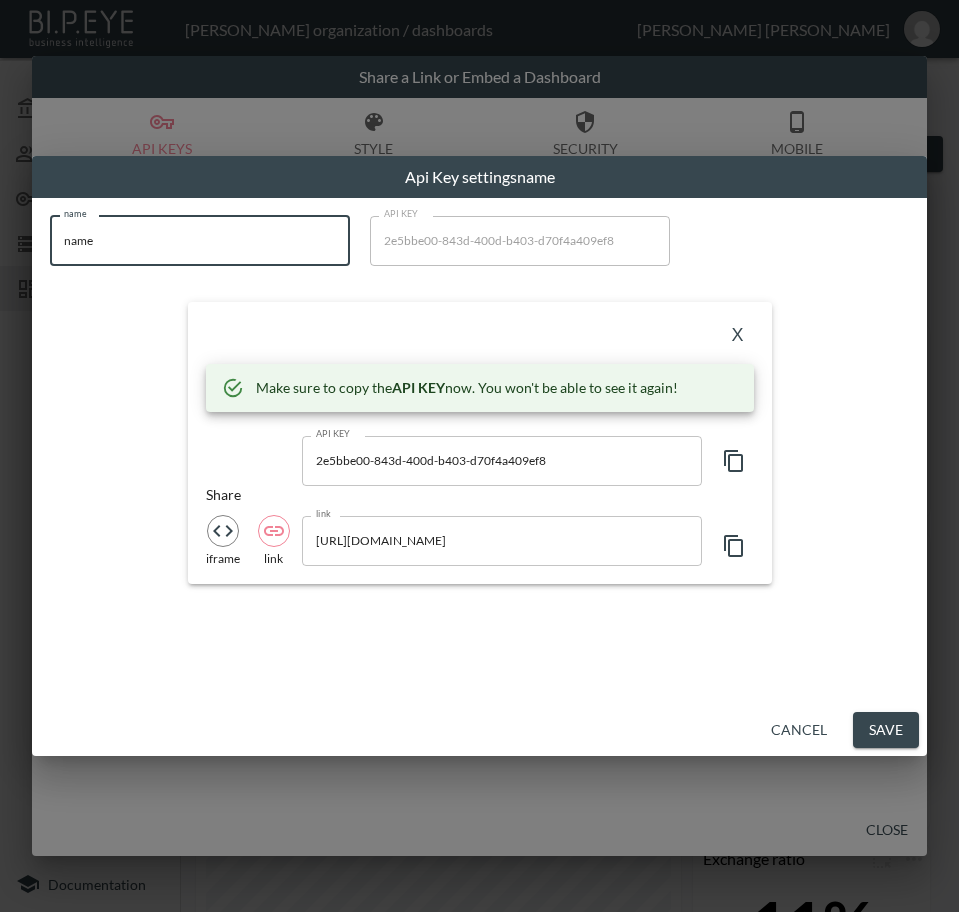 drag, startPoint x: 20, startPoint y: 247, endPoint x: -1, endPoint y: 250, distance: 21.213203 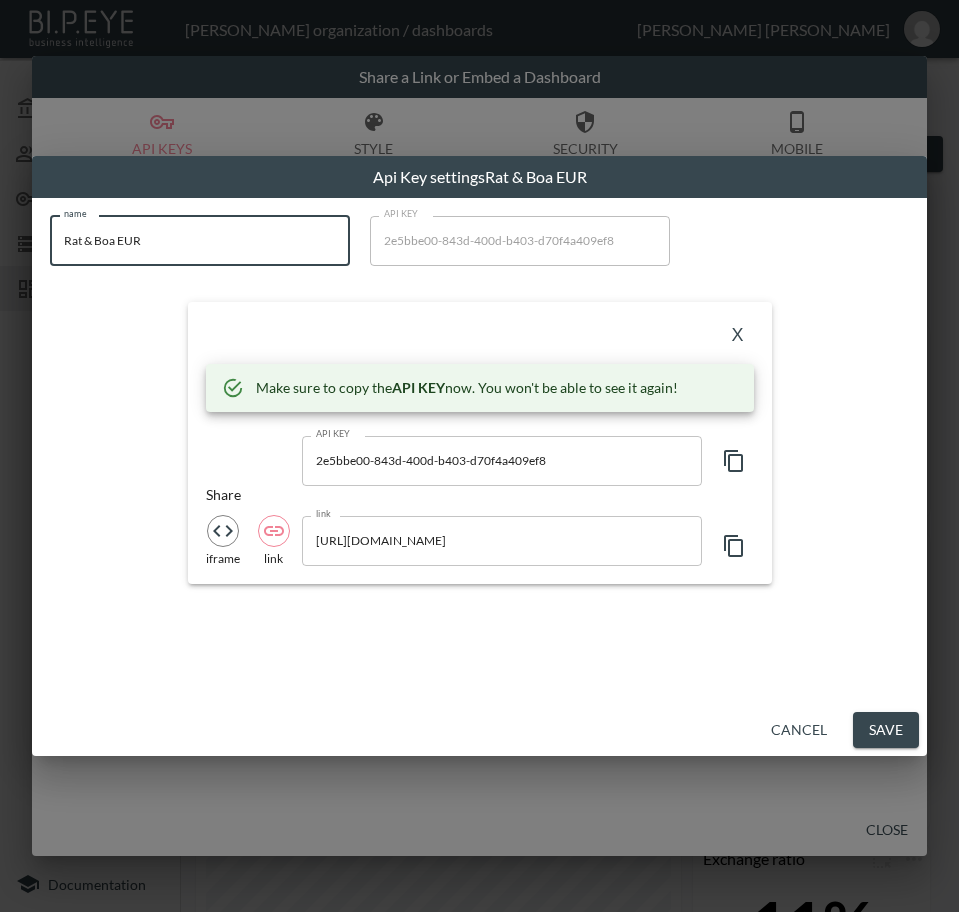 type on "Rat & Boa EUR" 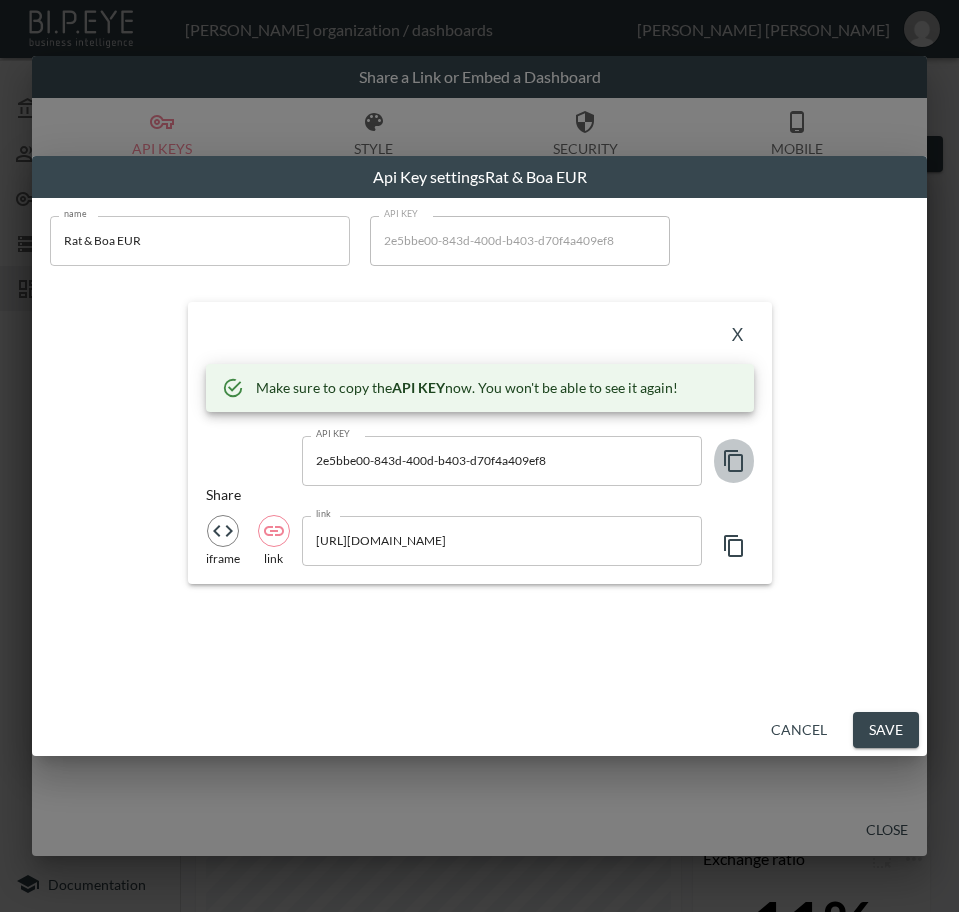 click 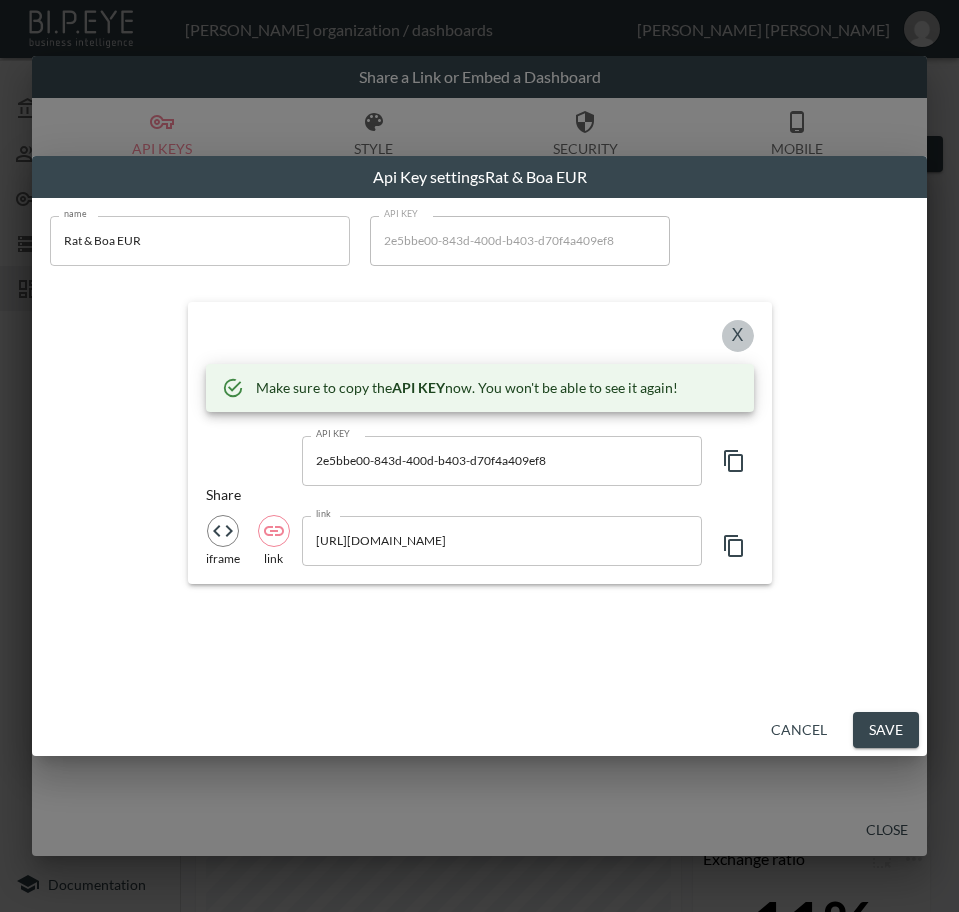 click on "X" at bounding box center [738, 336] 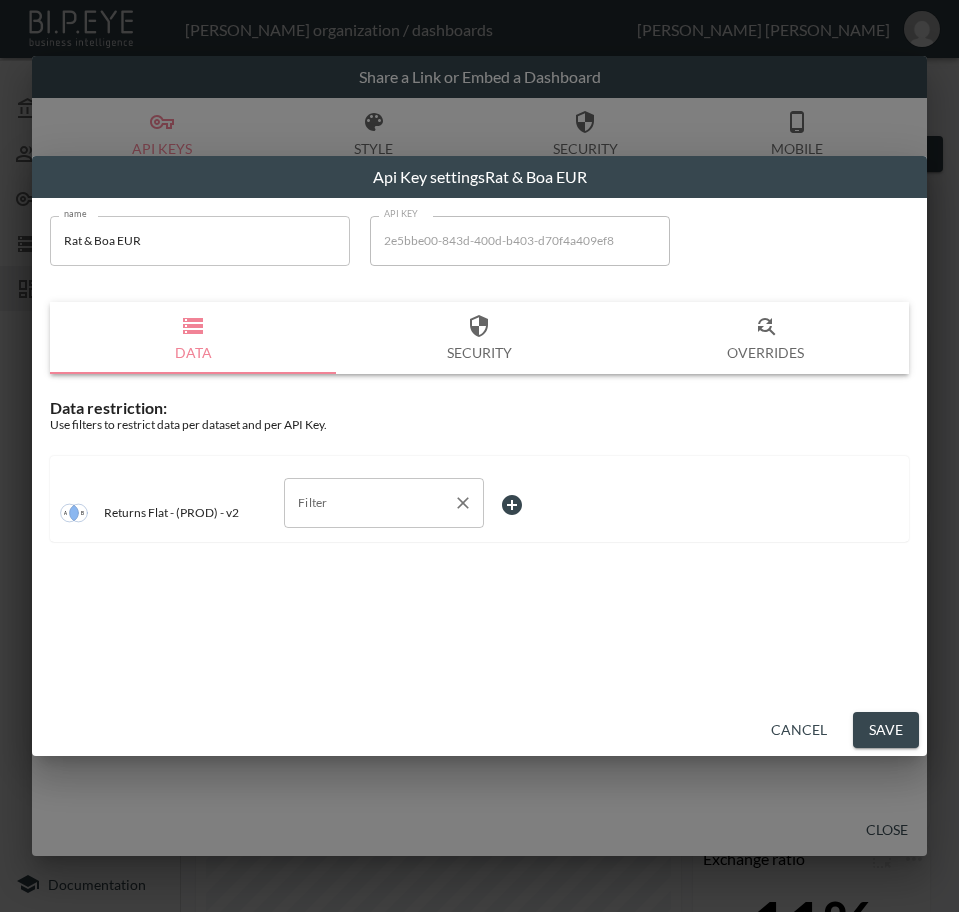 click on "Filter" at bounding box center (369, 503) 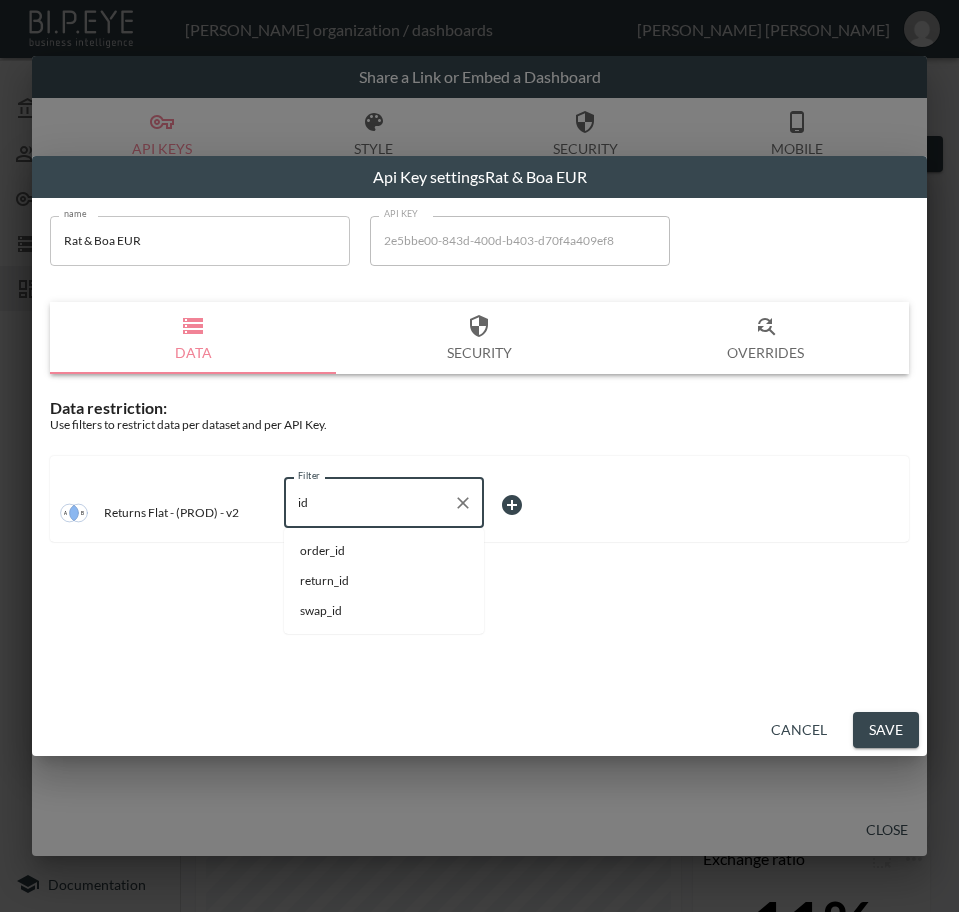 click on "swap_id" at bounding box center (384, 611) 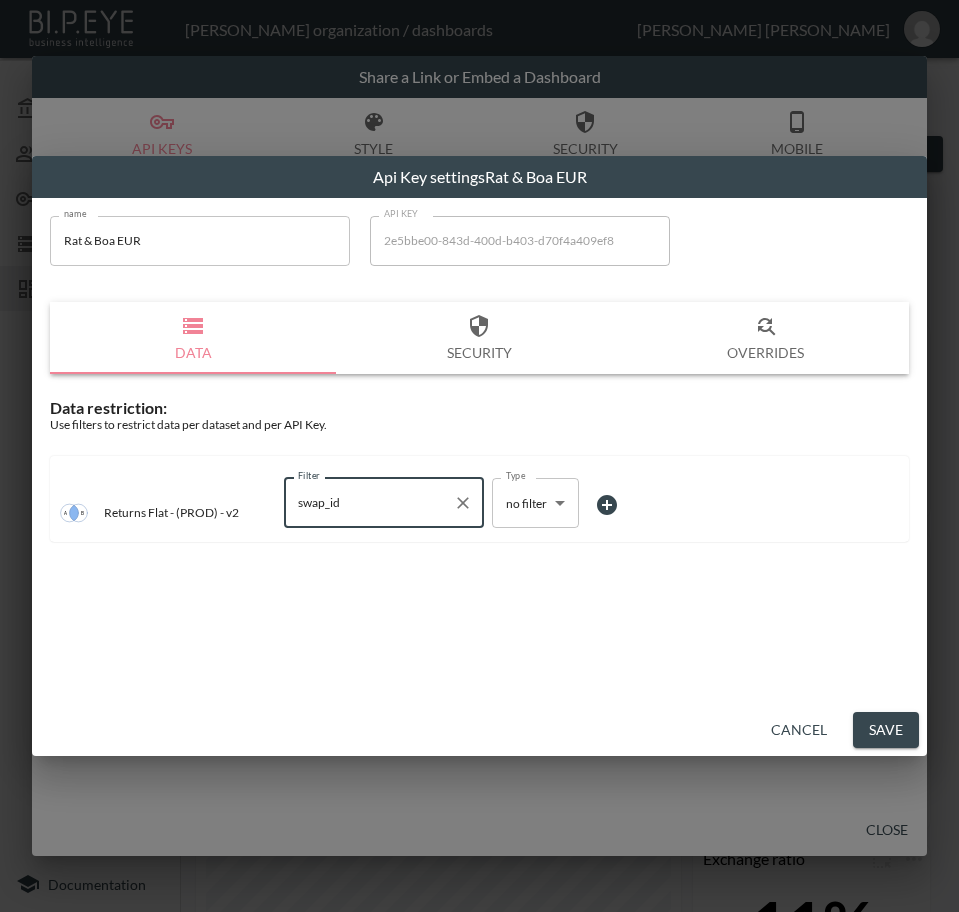 type on "swap_id" 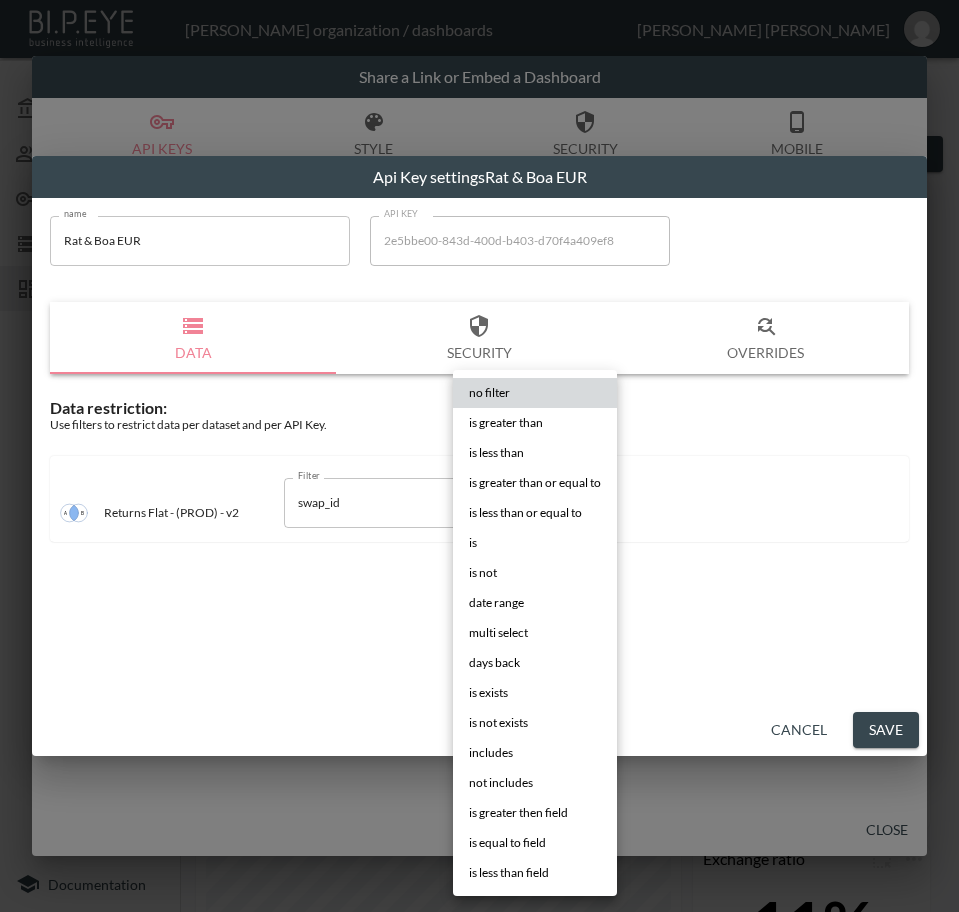 click on "is" at bounding box center [535, 543] 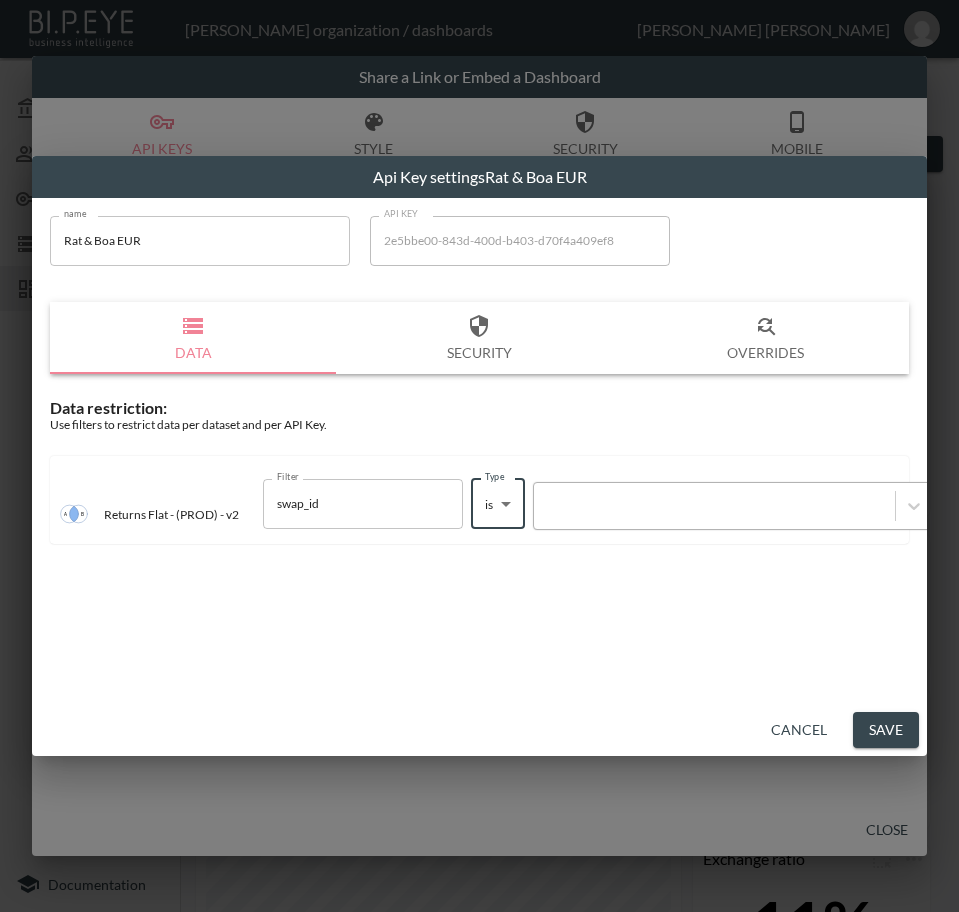 click at bounding box center (714, 505) 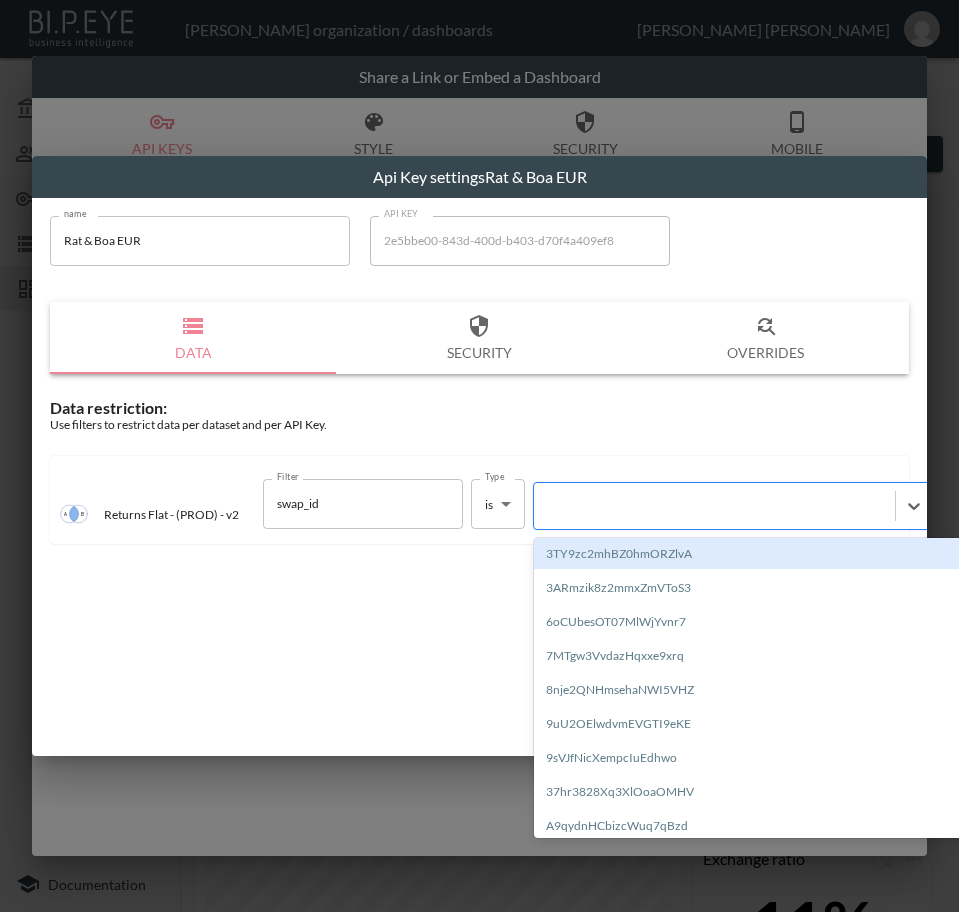 paste on "UtL97Clpm4JASbyIh1Se" 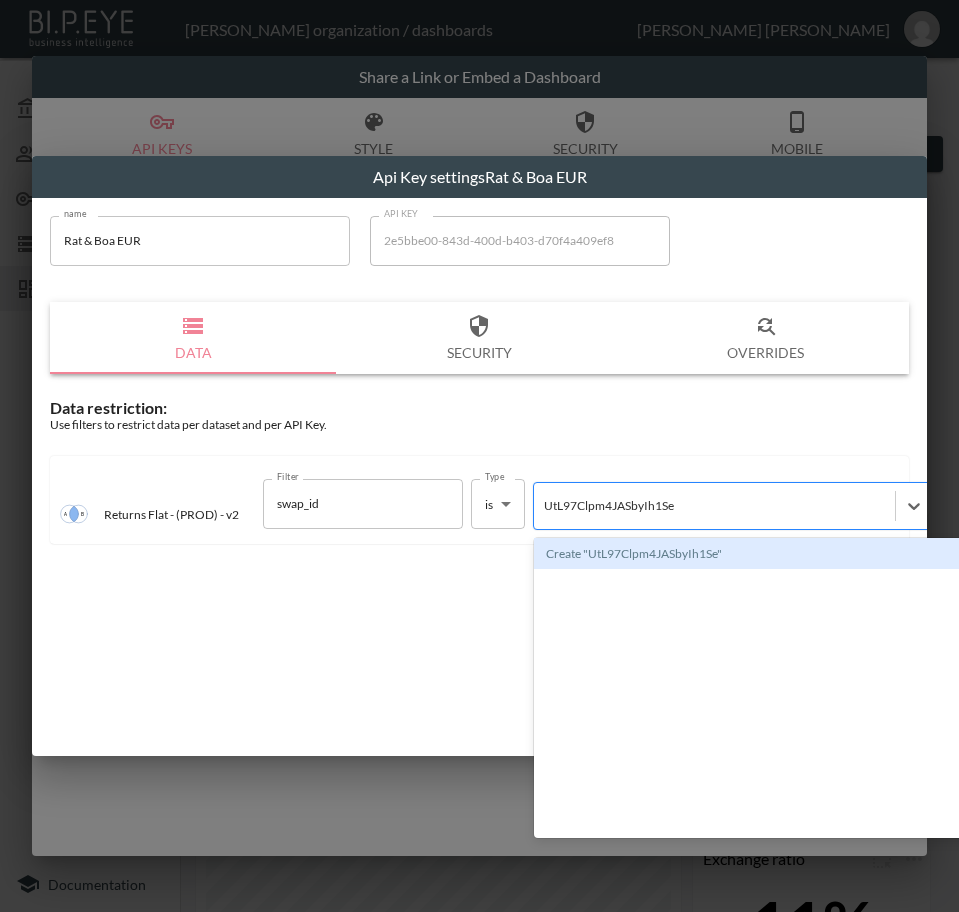 type 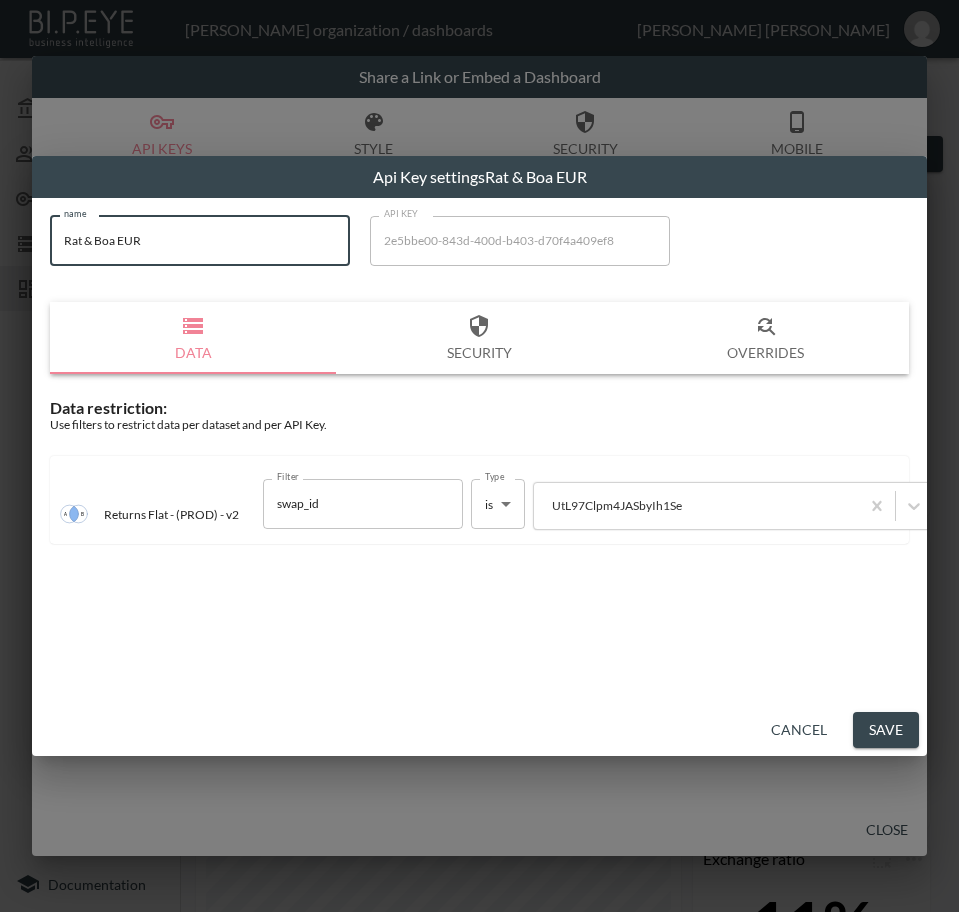 drag, startPoint x: 148, startPoint y: 245, endPoint x: -1, endPoint y: 271, distance: 151.25145 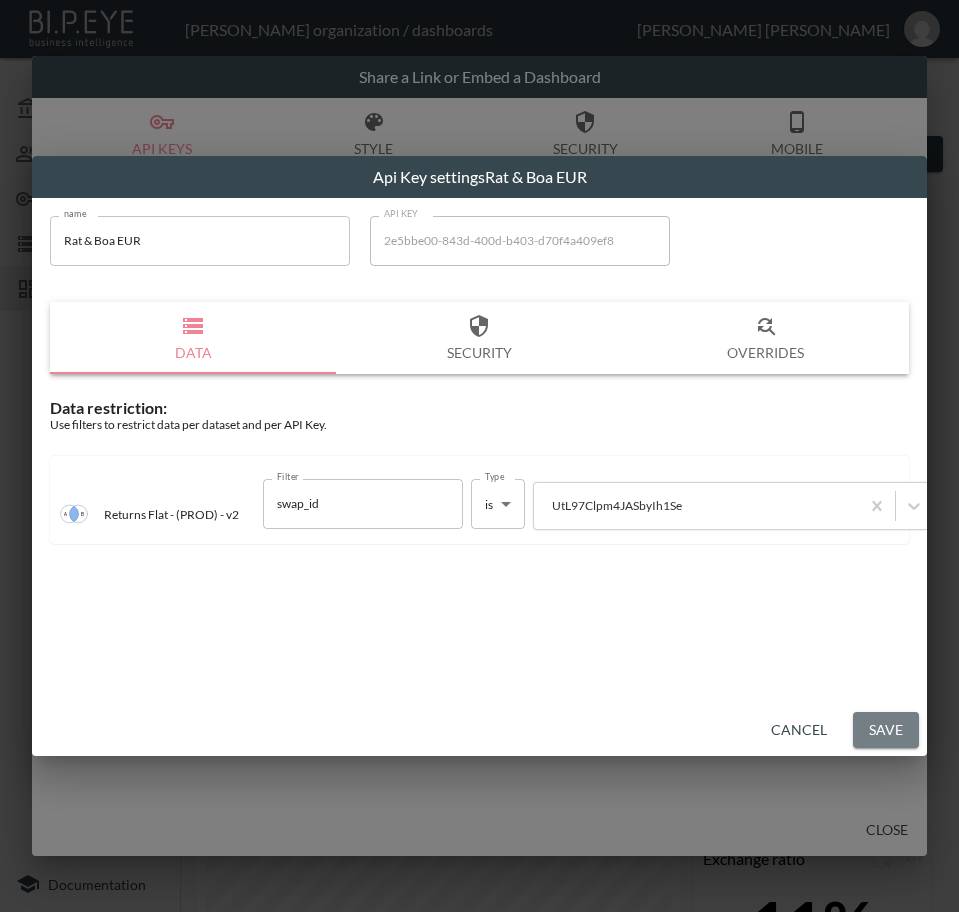 click on "Save" at bounding box center (886, 730) 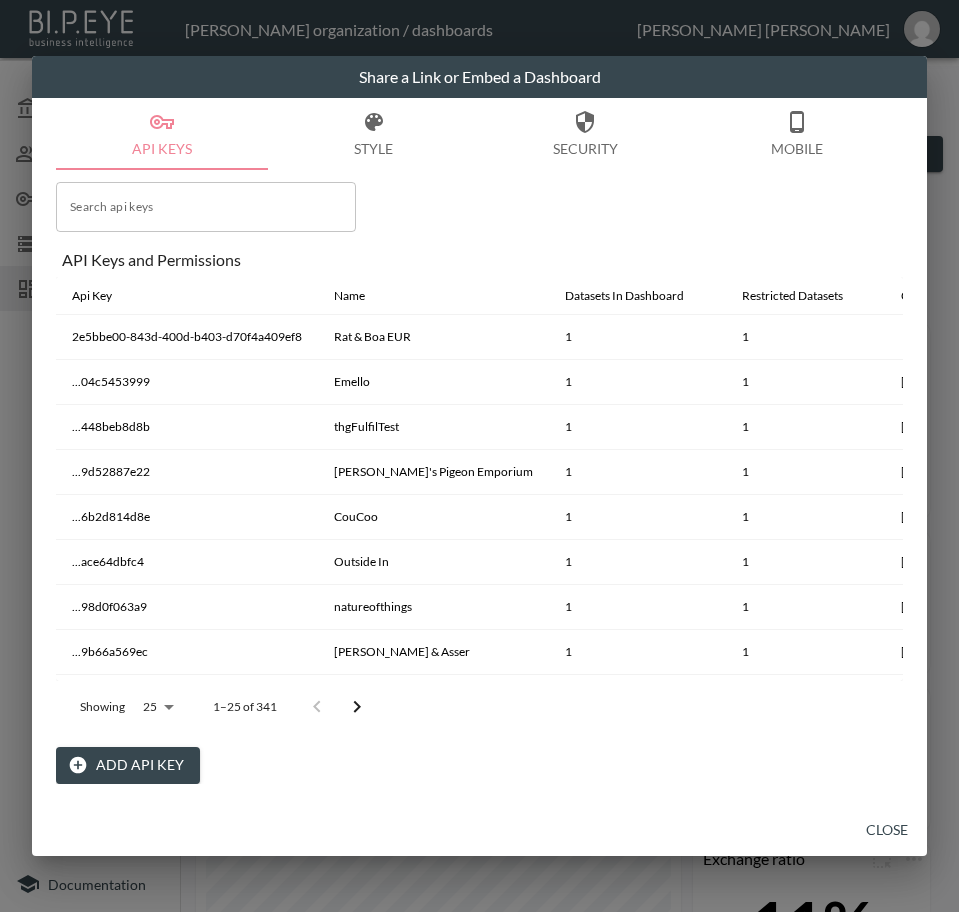 click on "Close" at bounding box center [887, 830] 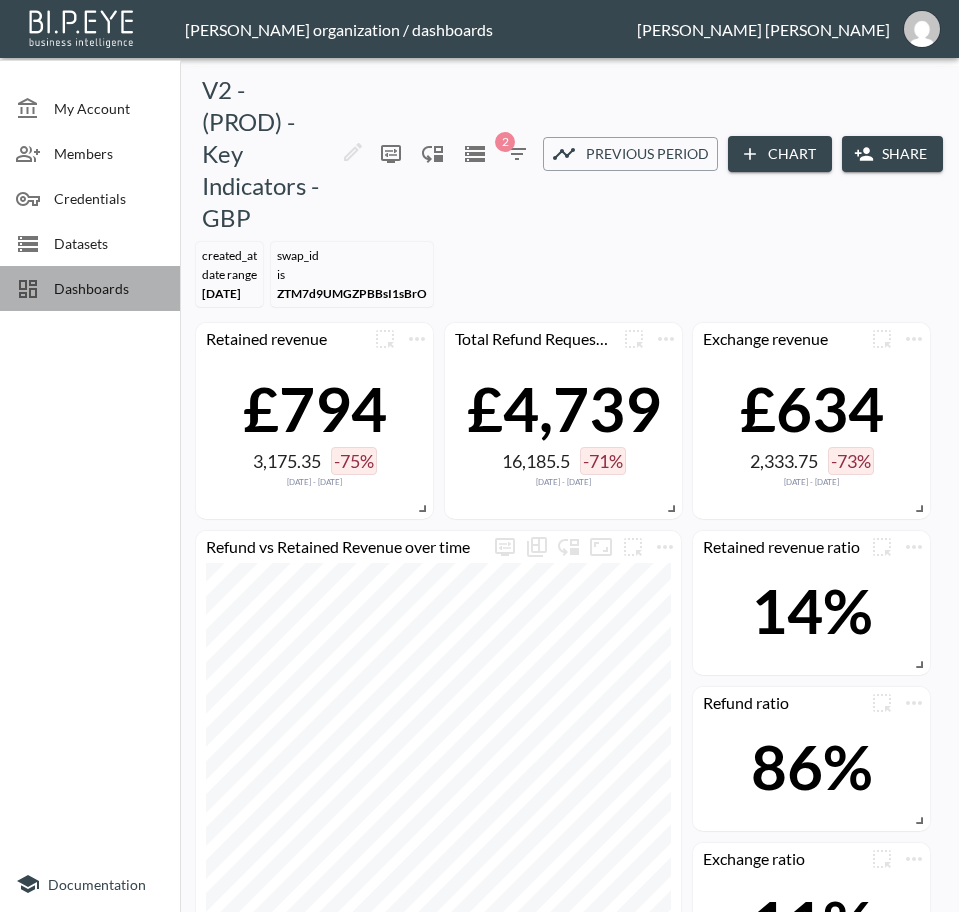 click on "Dashboards" at bounding box center [109, 288] 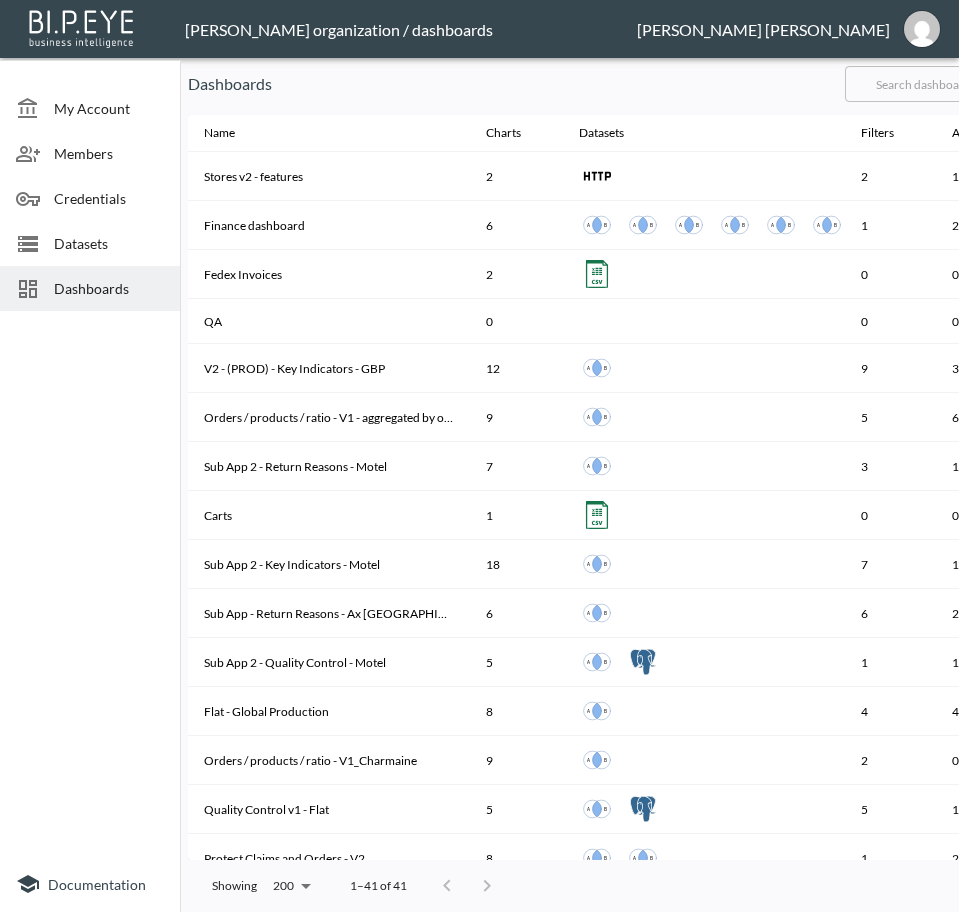 click at bounding box center (926, 84) 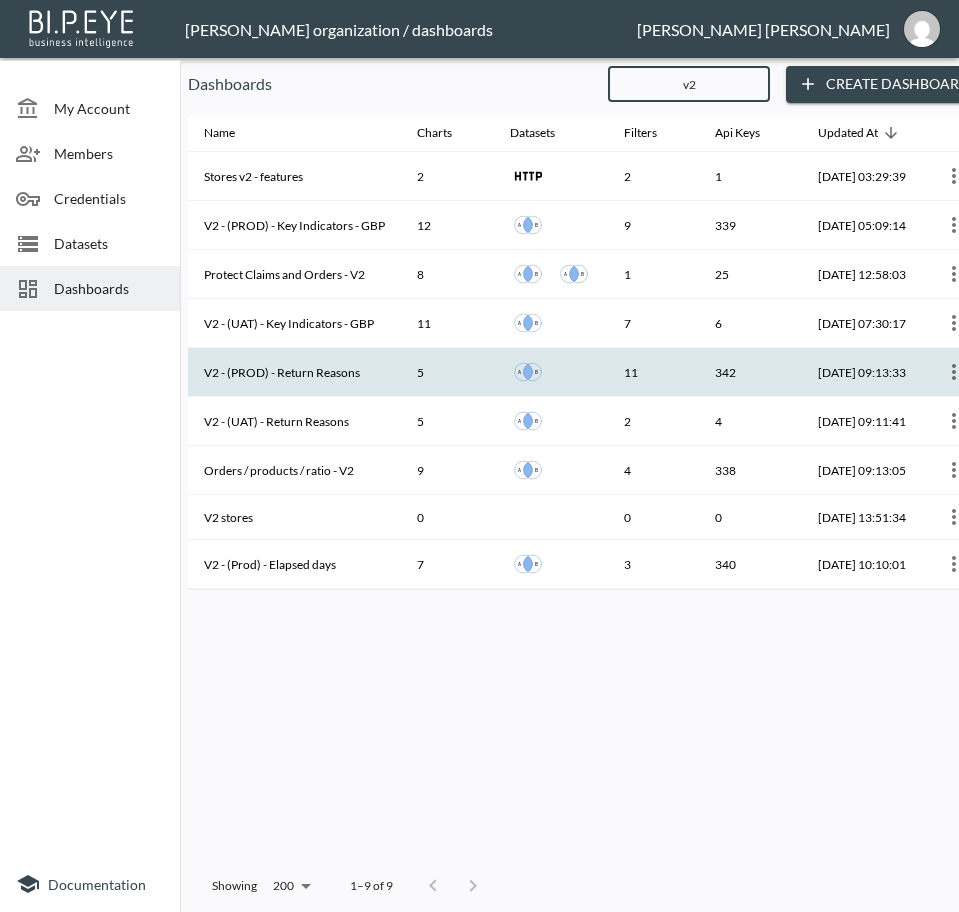 type on "v2" 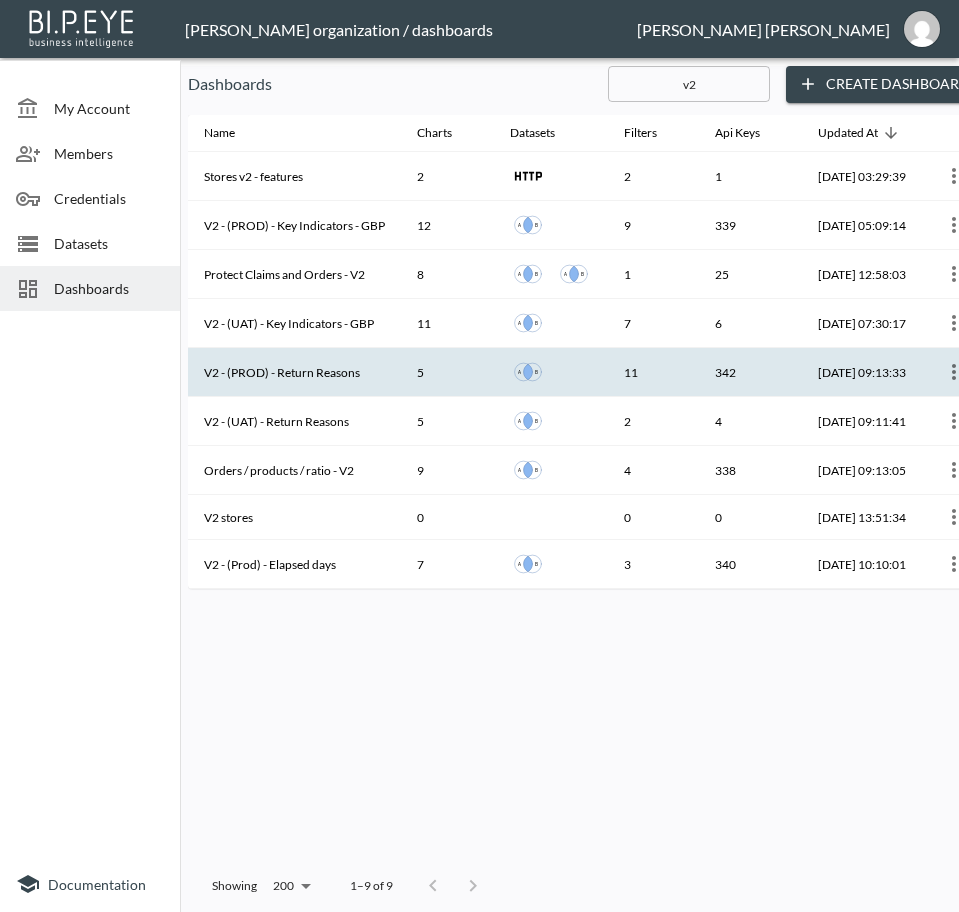 click on "V2 - (PROD) - Return Reasons" at bounding box center [294, 372] 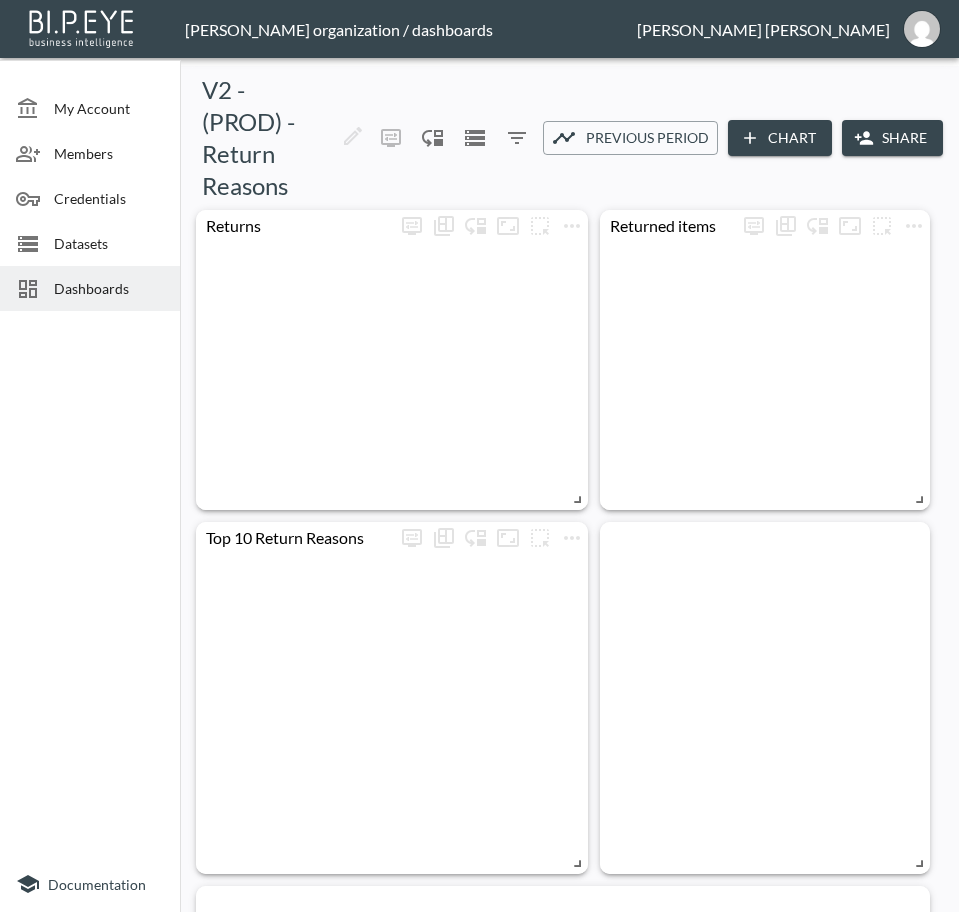 click 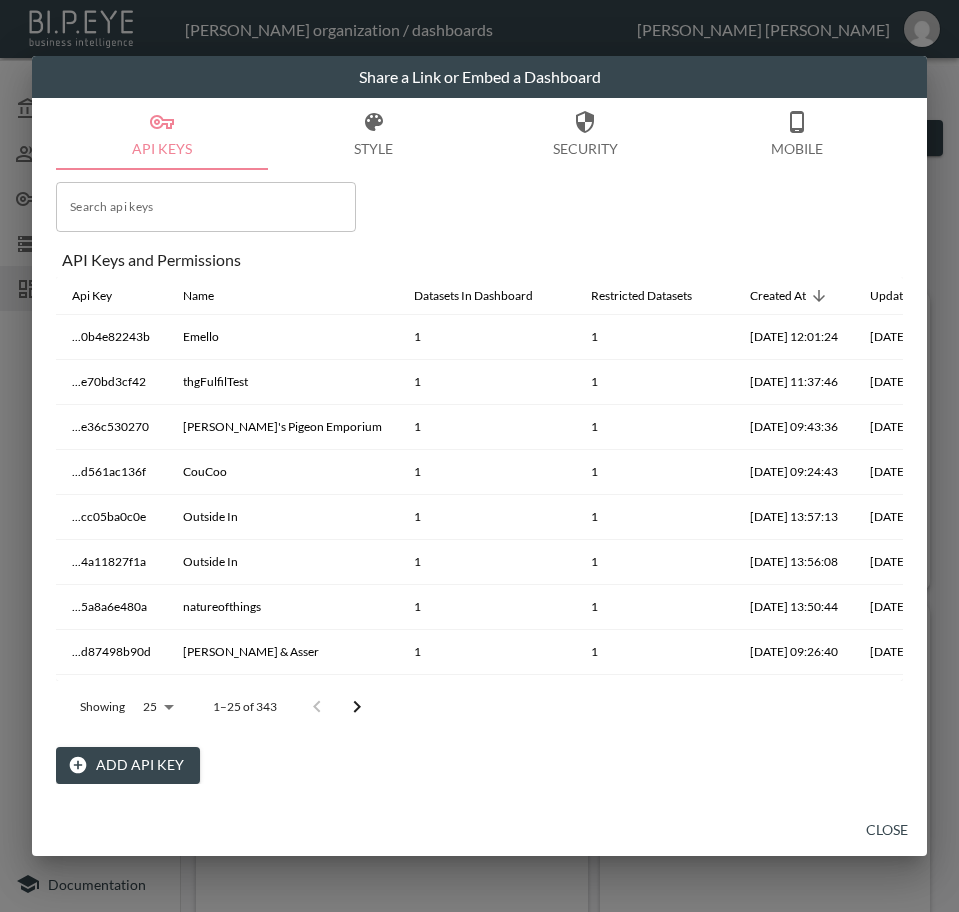 click on "Add API Key" at bounding box center (128, 765) 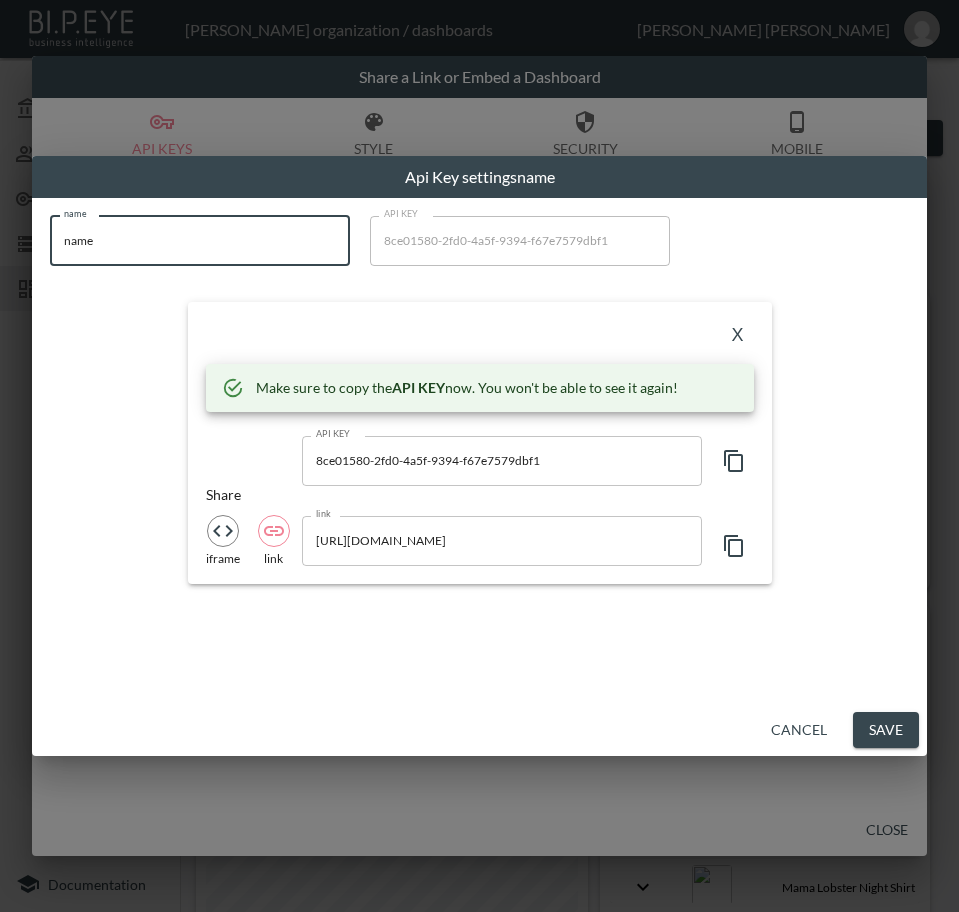 drag, startPoint x: 171, startPoint y: 242, endPoint x: -1, endPoint y: 253, distance: 172.35138 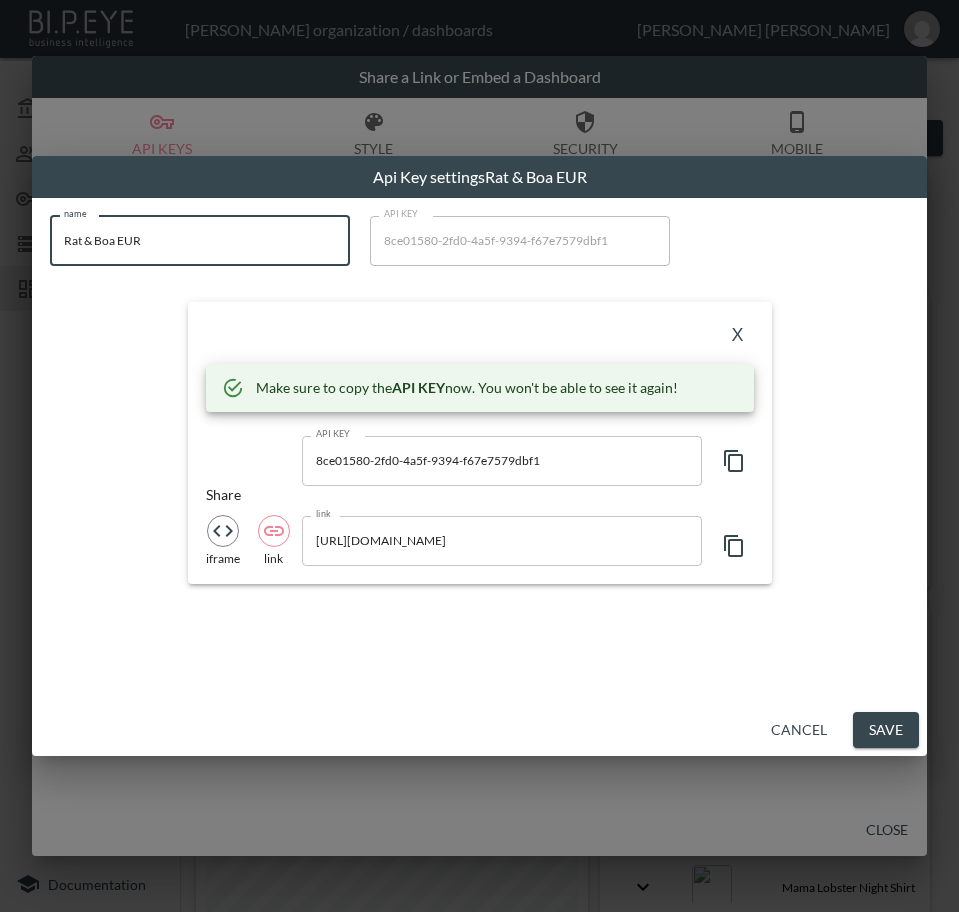 type on "Rat & Boa EUR" 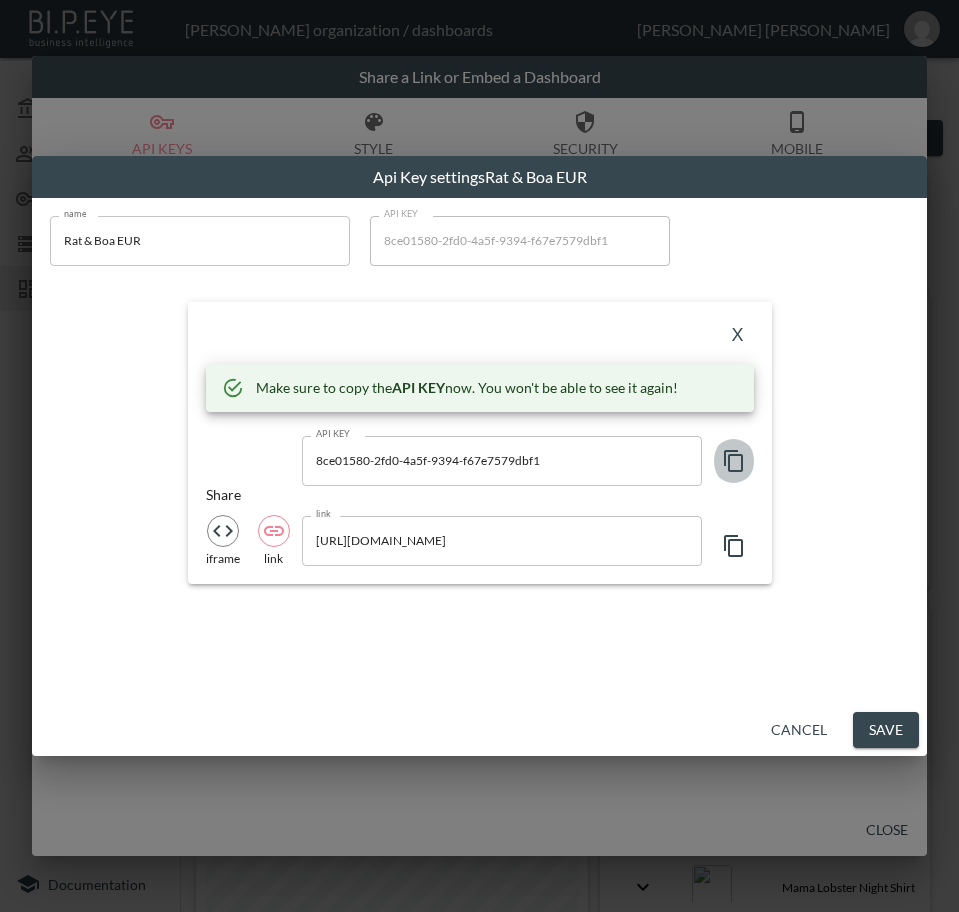 click 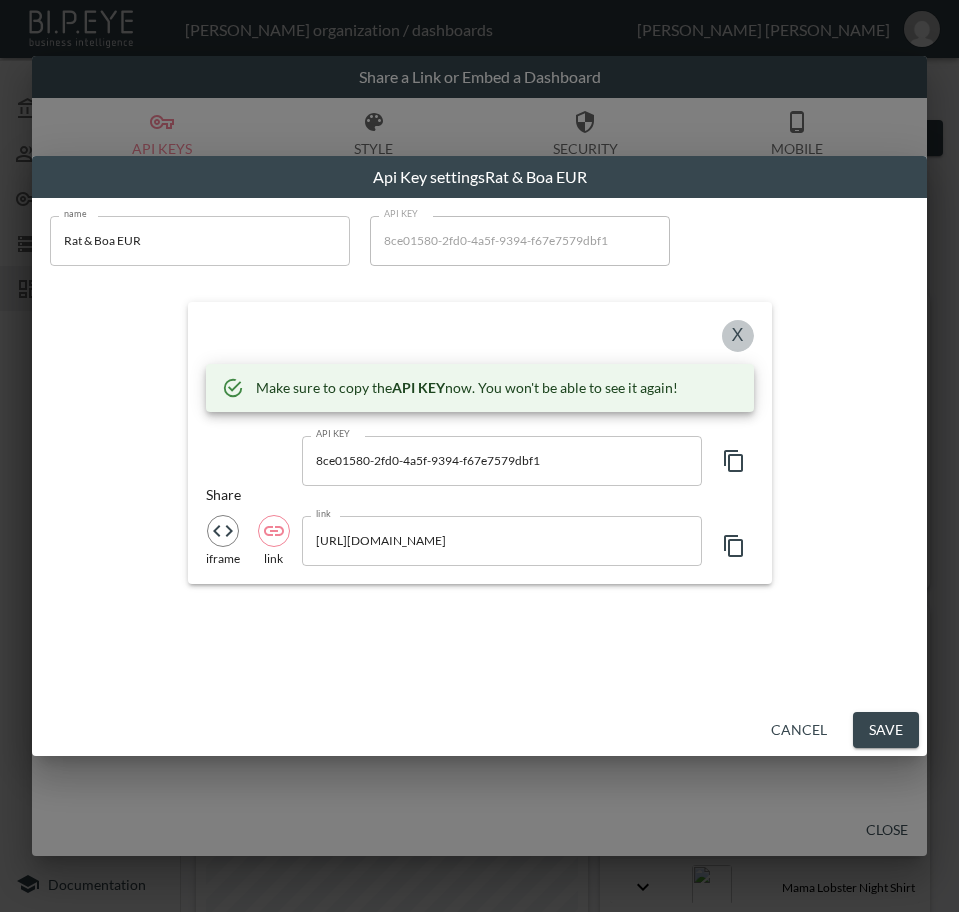 click on "X" at bounding box center [738, 336] 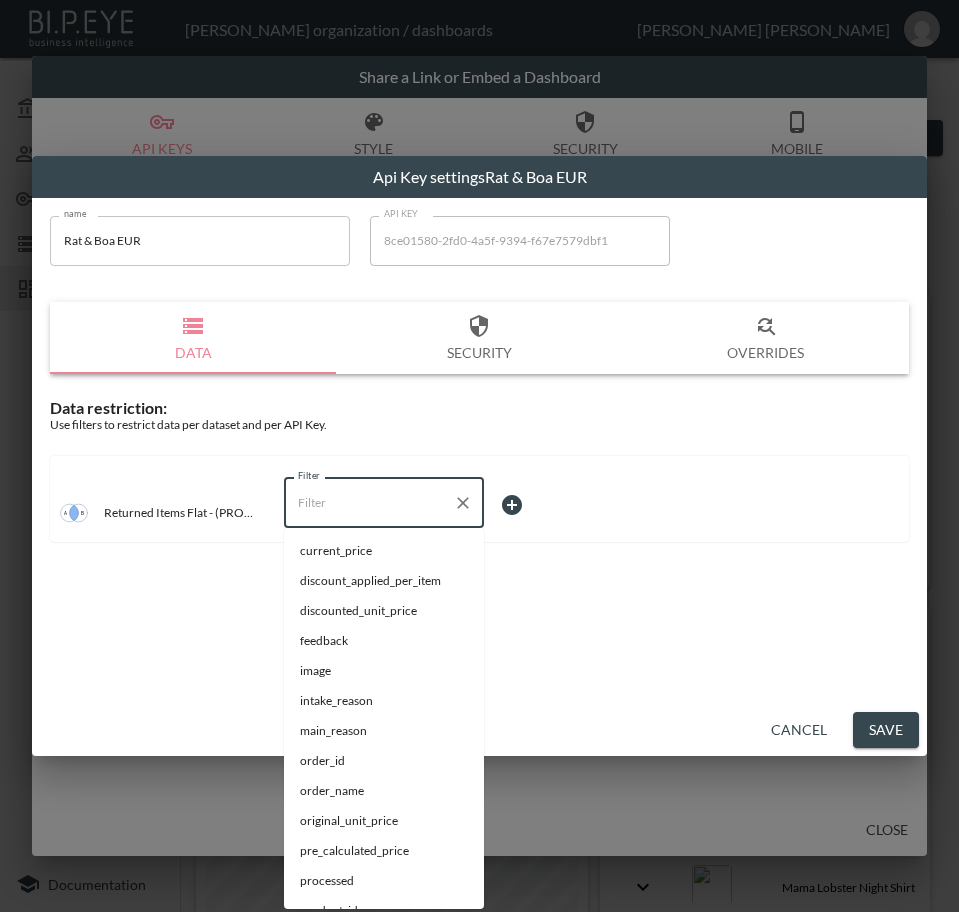 click on "Filter" at bounding box center [369, 503] 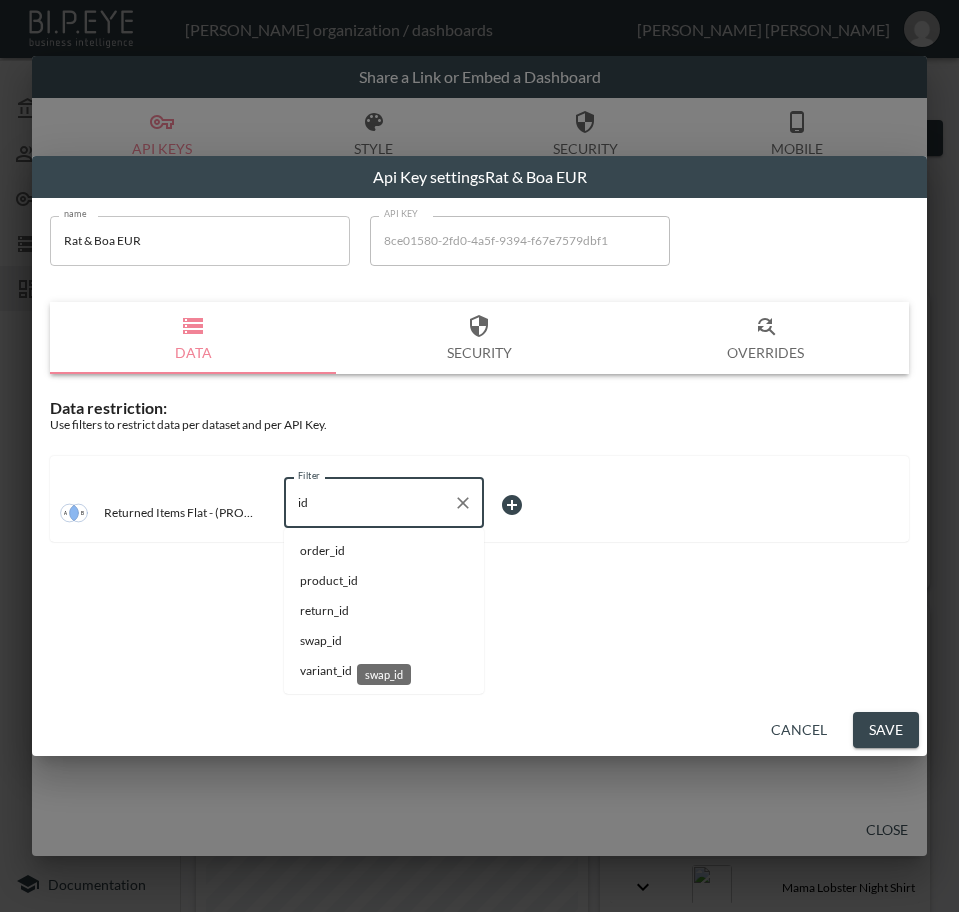 click on "swap_id" at bounding box center (384, 641) 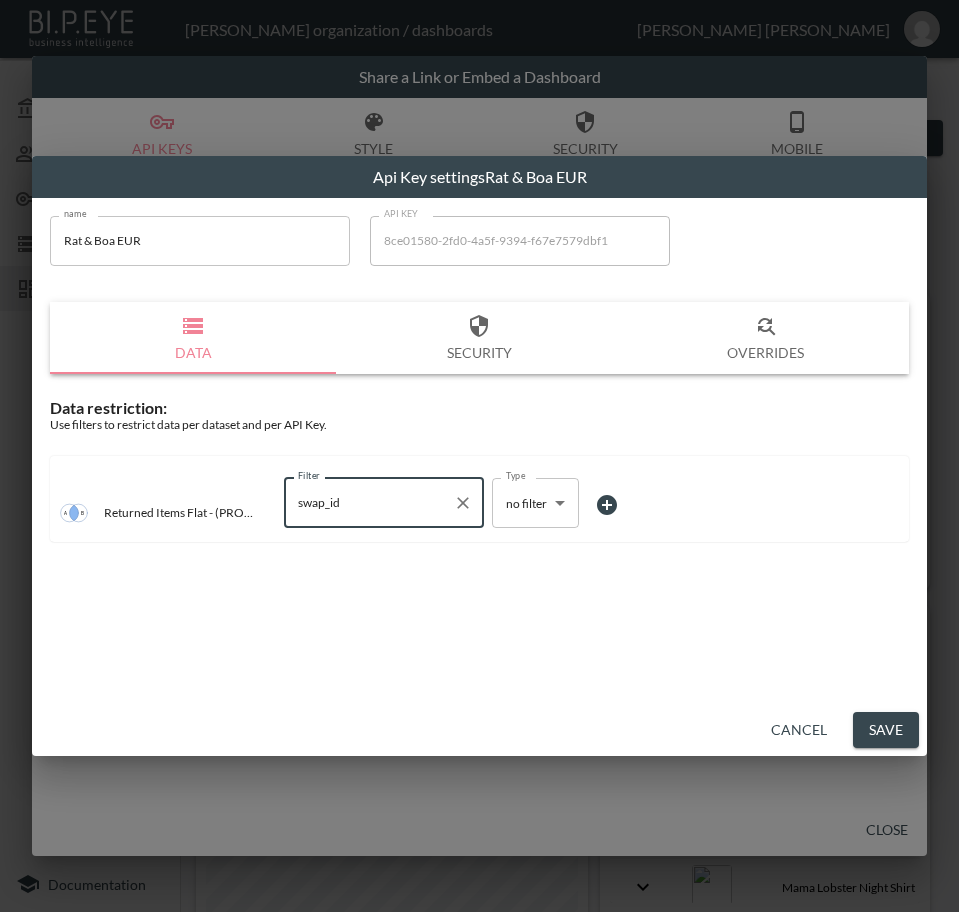type on "swap_id" 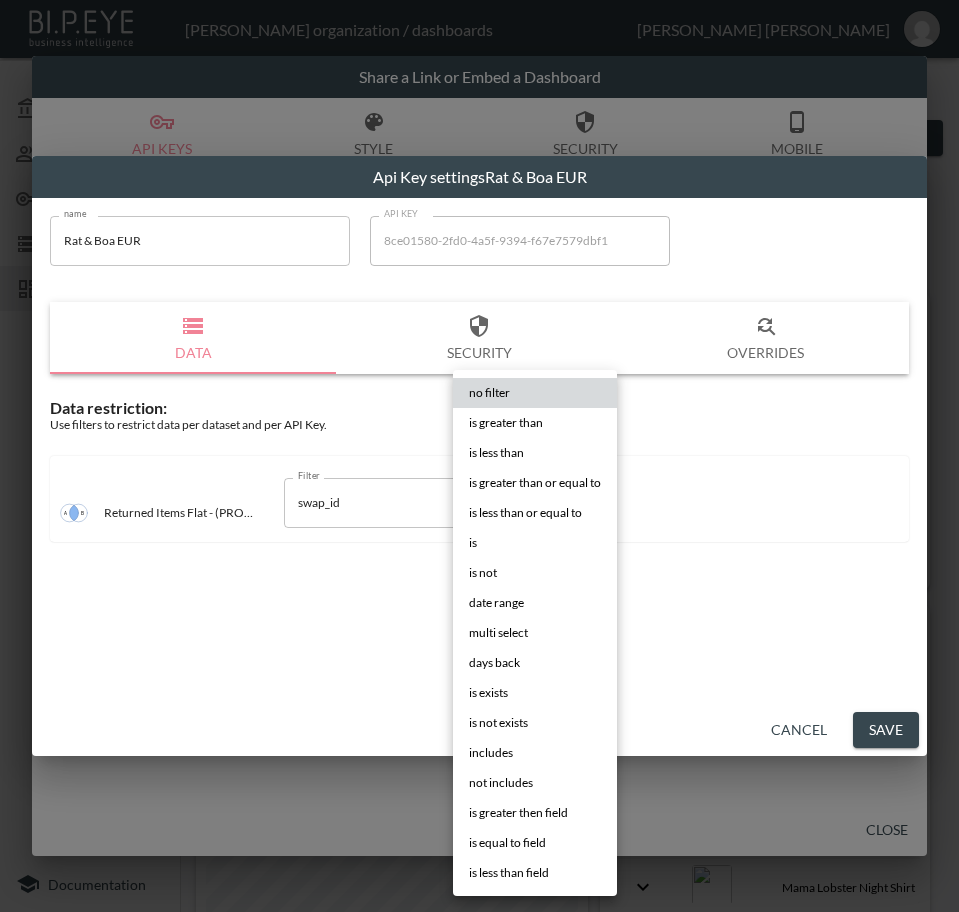 click on "BI.P.EYE, Interactive Analytics Dashboards - app [PERSON_NAME] organization / dashboards [PERSON_NAME] My Account Members Credentials Datasets Dashboards Documentation V2 - (PROD) - Return Reasons 0 2 Previous period Chart Share return_date   DATE RANGE [DATE]       swap_id   IS ZTM7d9UMGZPBBsI1sBrO     Products returned Shopify Order Date Image Product Name Return Type Shipment From Address Country Title Sku Quantity Main Reason Sub Reason Feedback Original Unit Price Pre Calculated Price Variant Id Tax Applied Per Item Weight Discounted Unit Price Processed Weight Unit Product Id Return Id Return Date Current Price Discount Applied Per Item Intake Reason Order Id Order Name Reason Key Word Return Status Shipping Status Taxable Updated At Store Name [DATE]T01:51:42.000Z Leopard Feather Velvet Trouser Set Refund [GEOGRAPHIC_DATA] 6/8 Leopard Feather Velvet Trouser Set 6/8 1 Do not like style 39 39 gid://shopify/ProductVariant/45327286567142 6.5 0.3 39 false KILOGRAMS 8827560460518 32 0 no-value #39390 1" at bounding box center (479, 456) 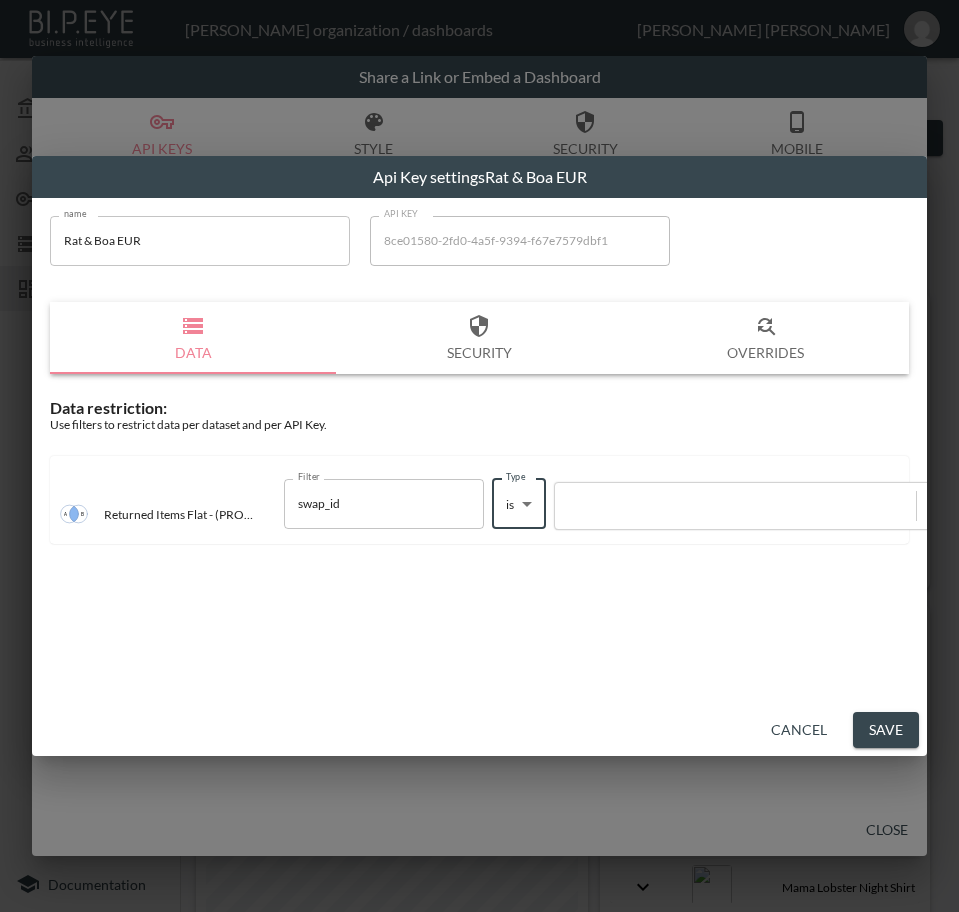 click at bounding box center [735, 505] 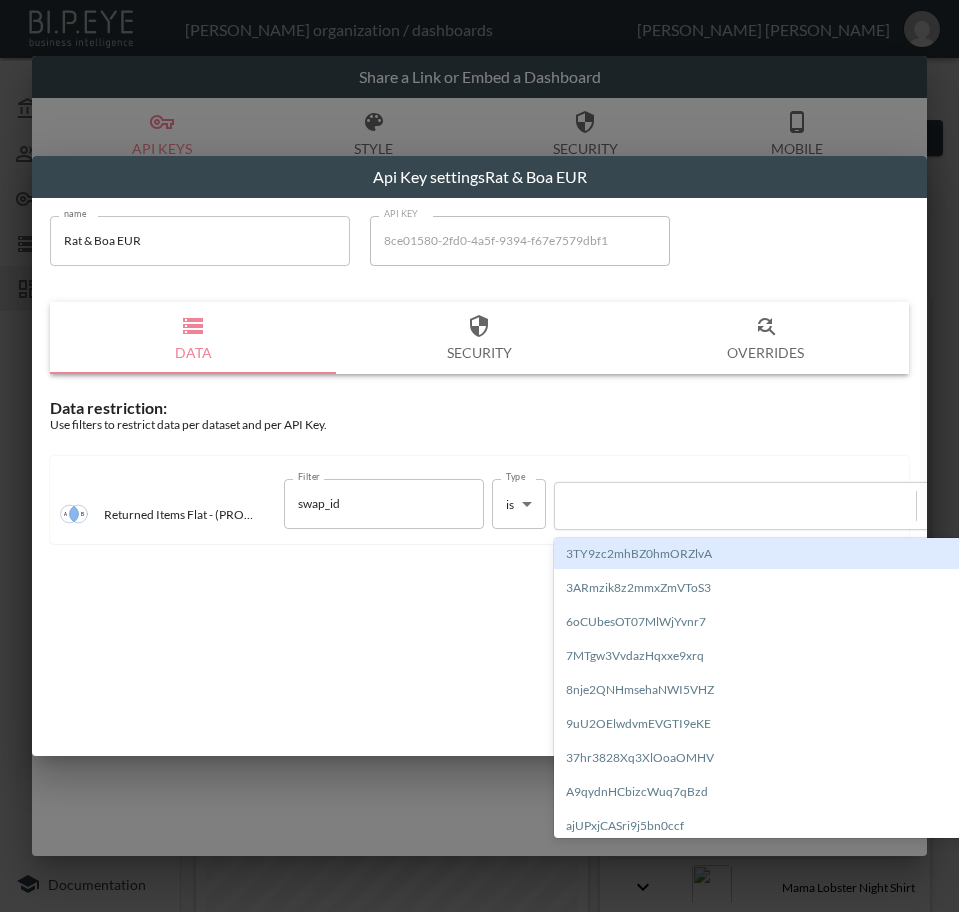 paste on "UtL97Clpm4JASbyIh1Se" 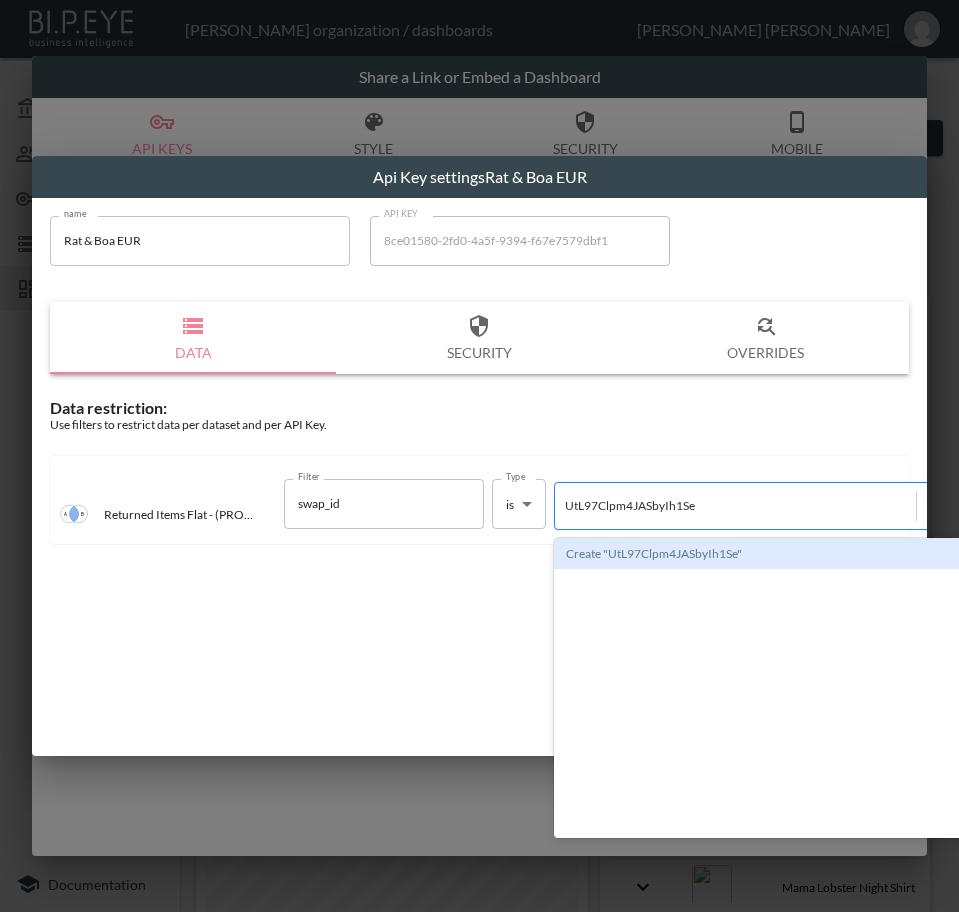type 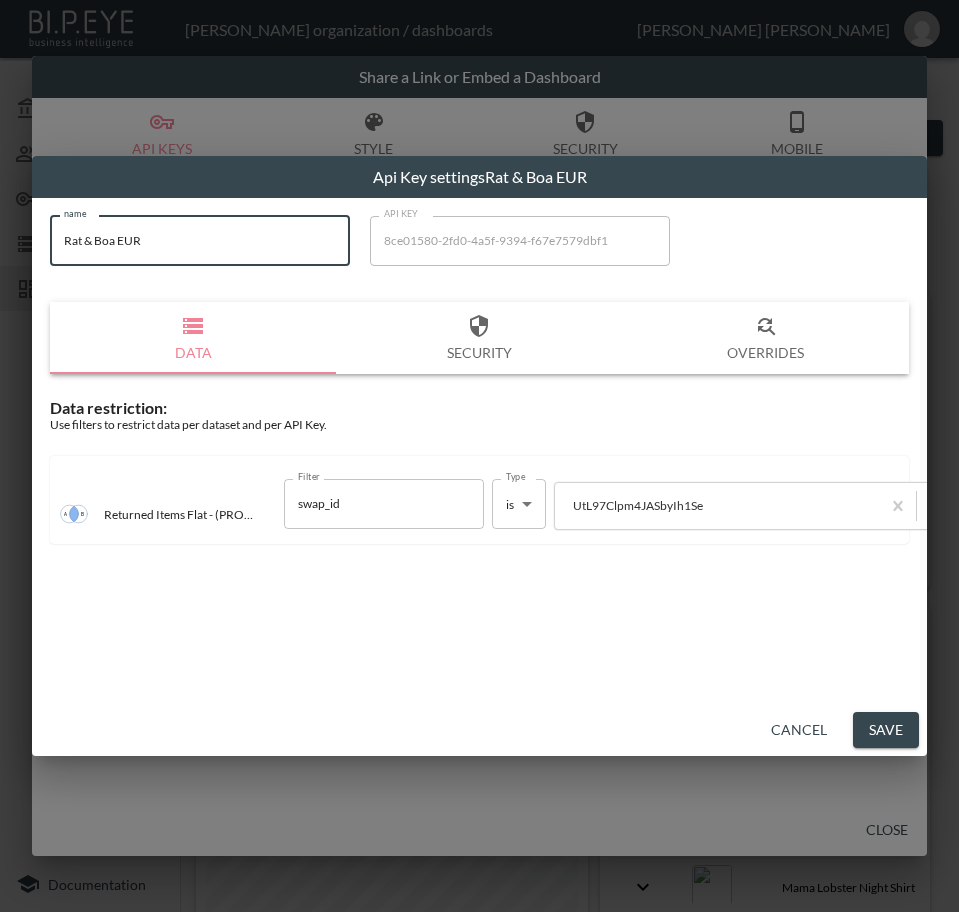 drag, startPoint x: 186, startPoint y: 235, endPoint x: -1, endPoint y: 246, distance: 187.32326 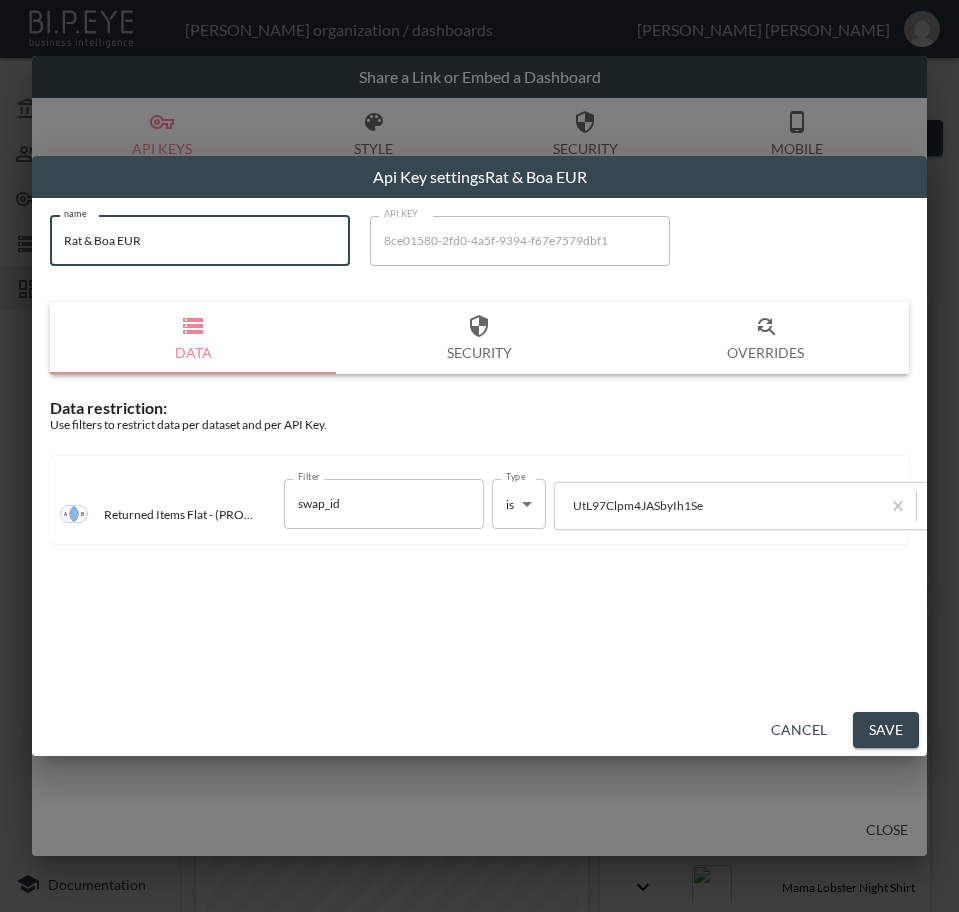 click on "Save" at bounding box center (886, 730) 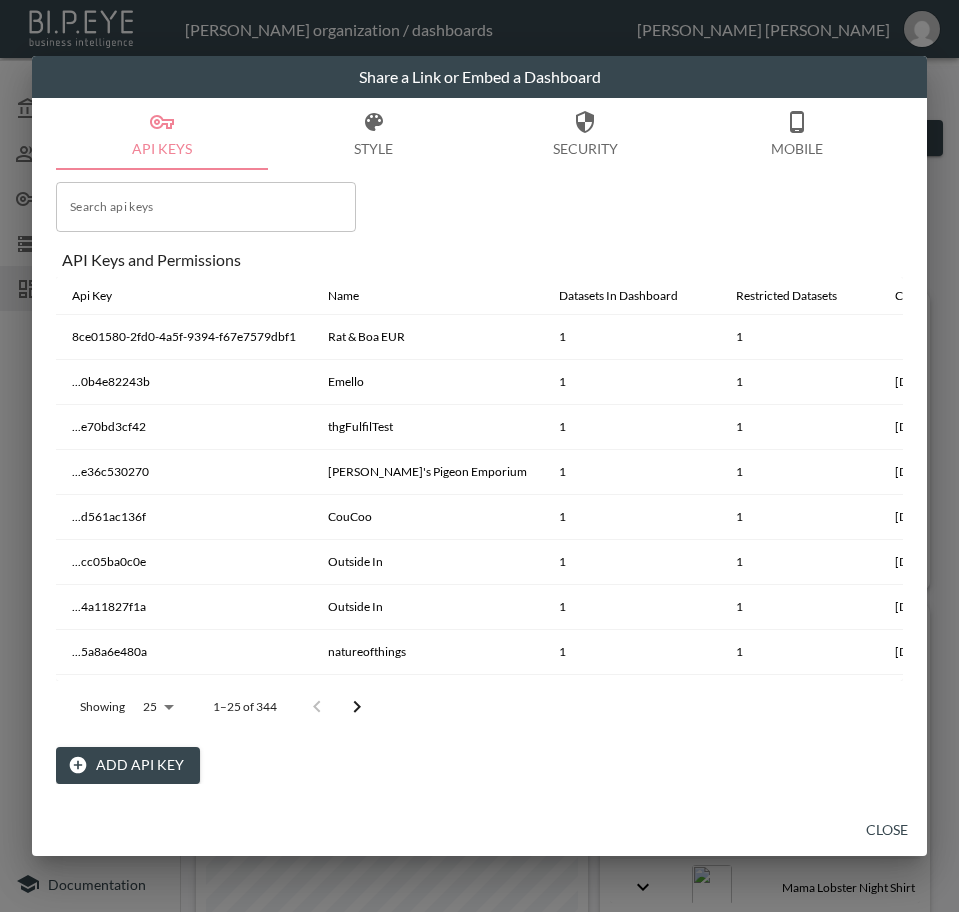 click on "Close" at bounding box center [887, 830] 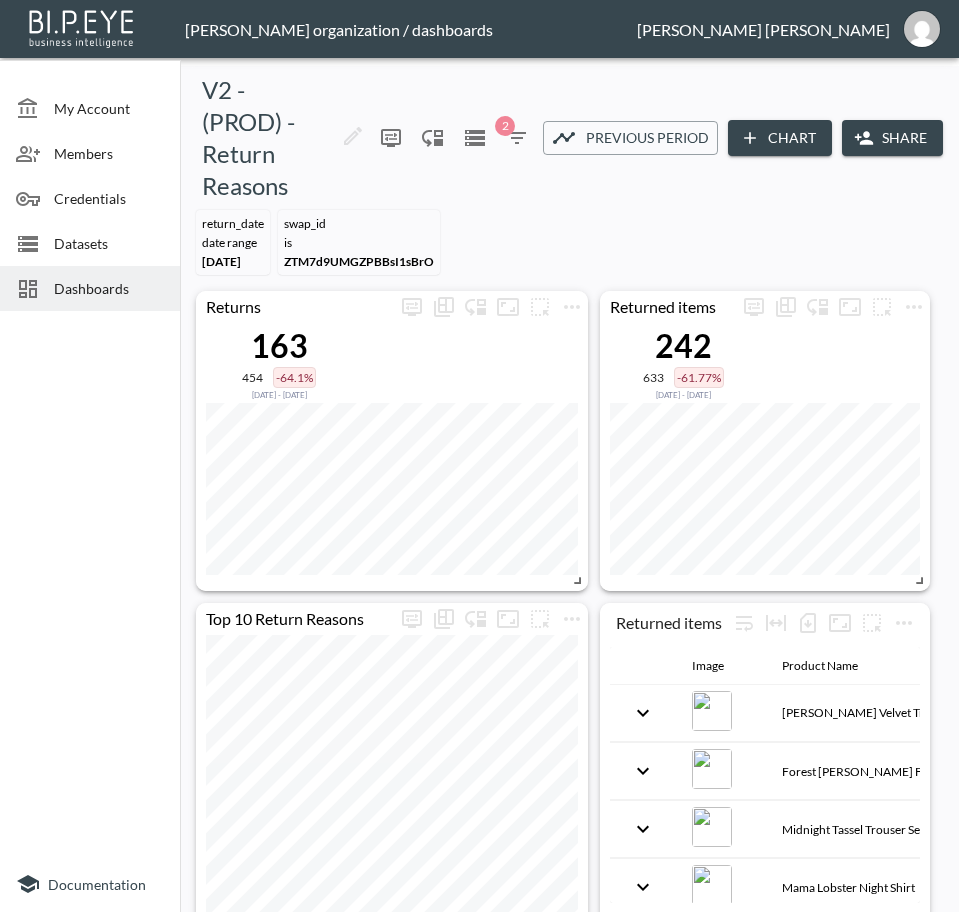 click on "Dashboards" at bounding box center [109, 288] 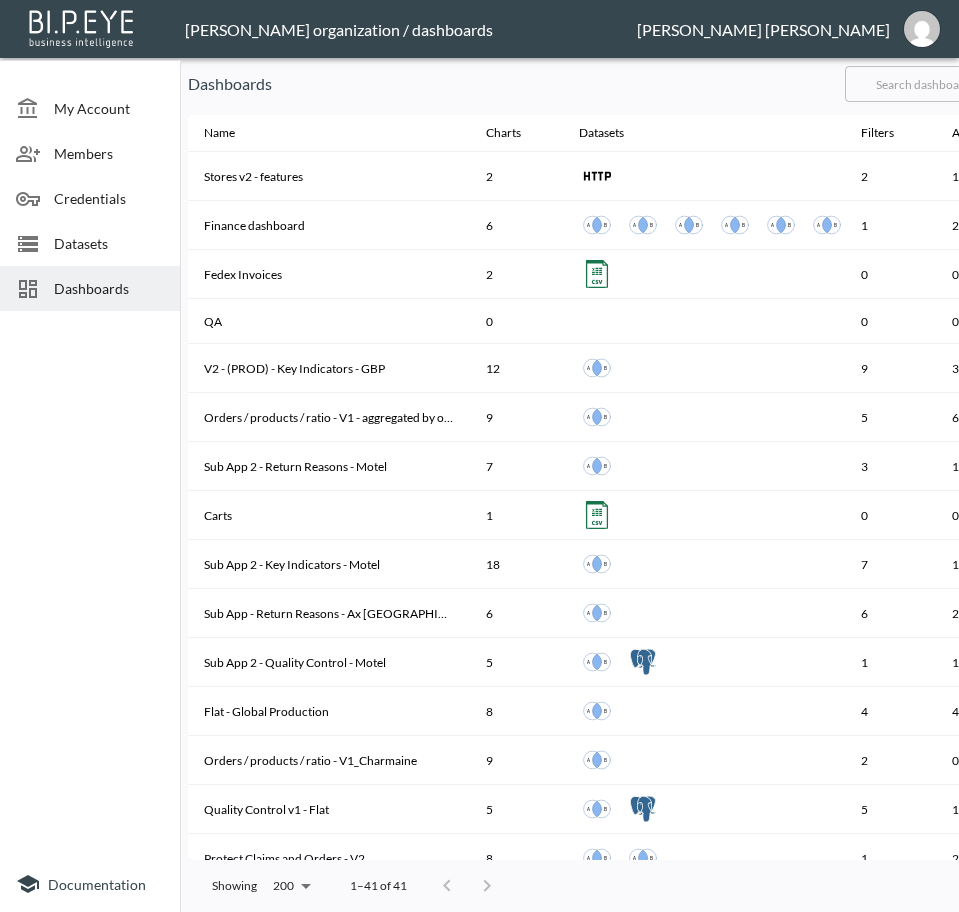 click at bounding box center [926, 84] 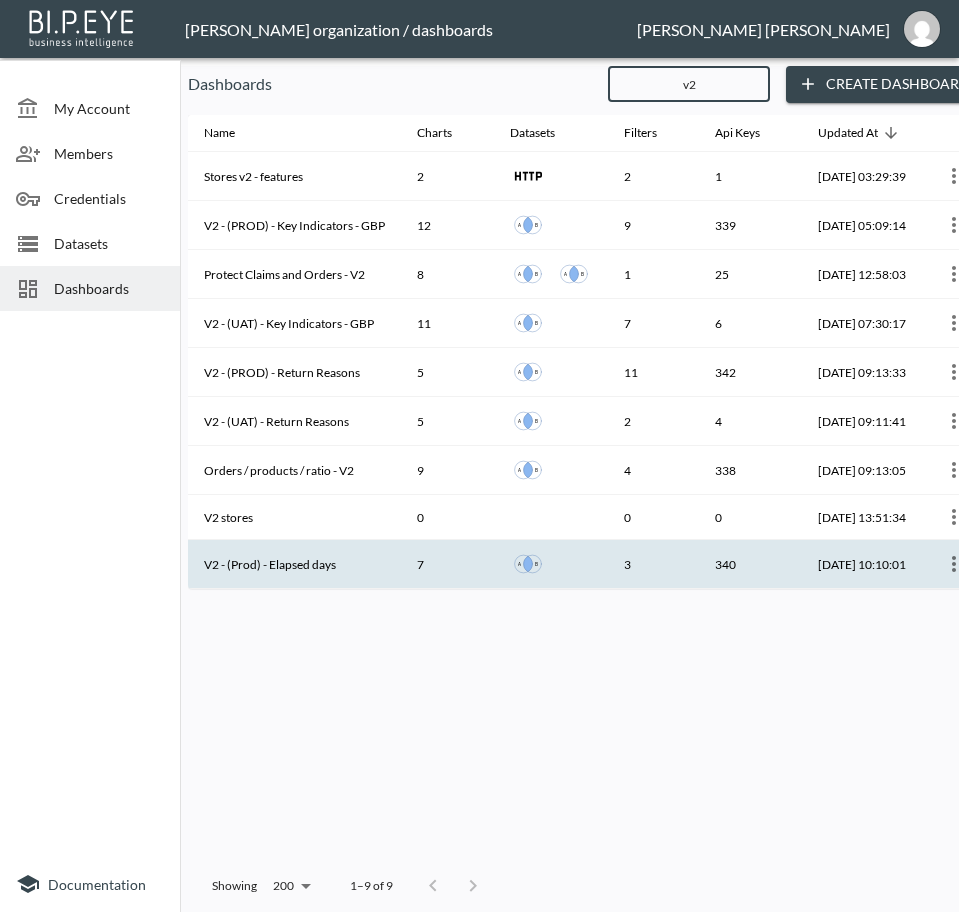 type on "v2" 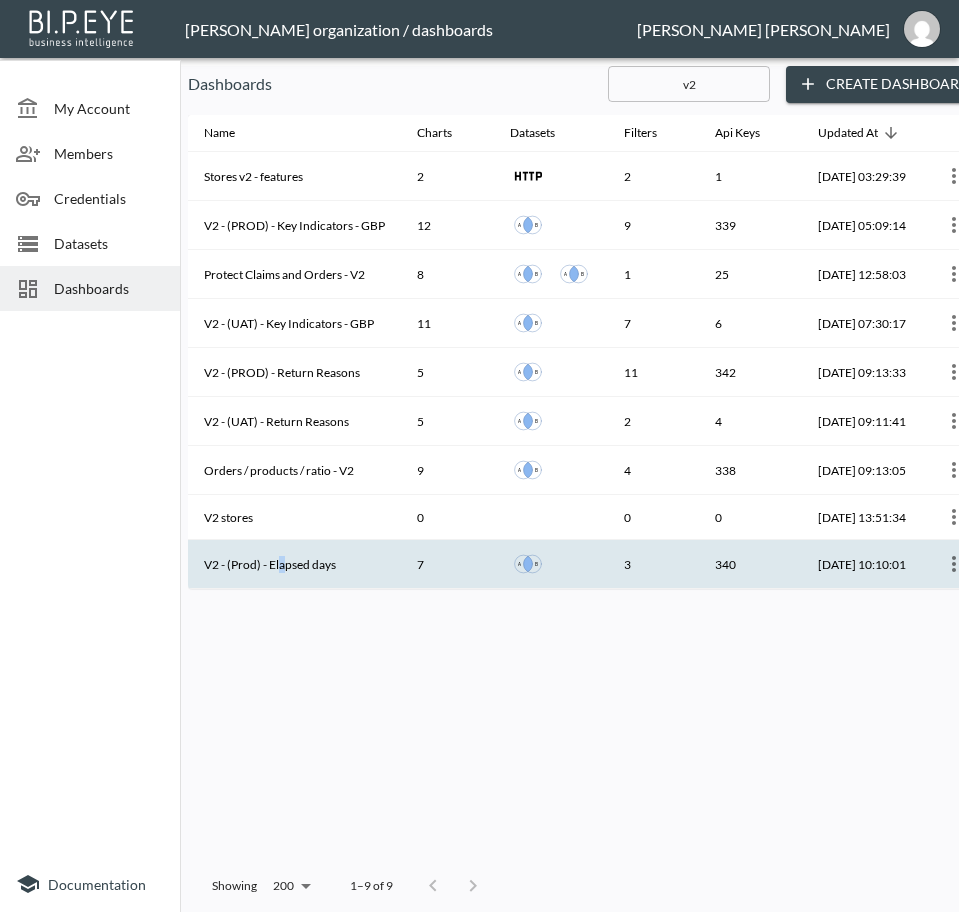 click on "V2 - (Prod) - Elapsed days" at bounding box center [294, 564] 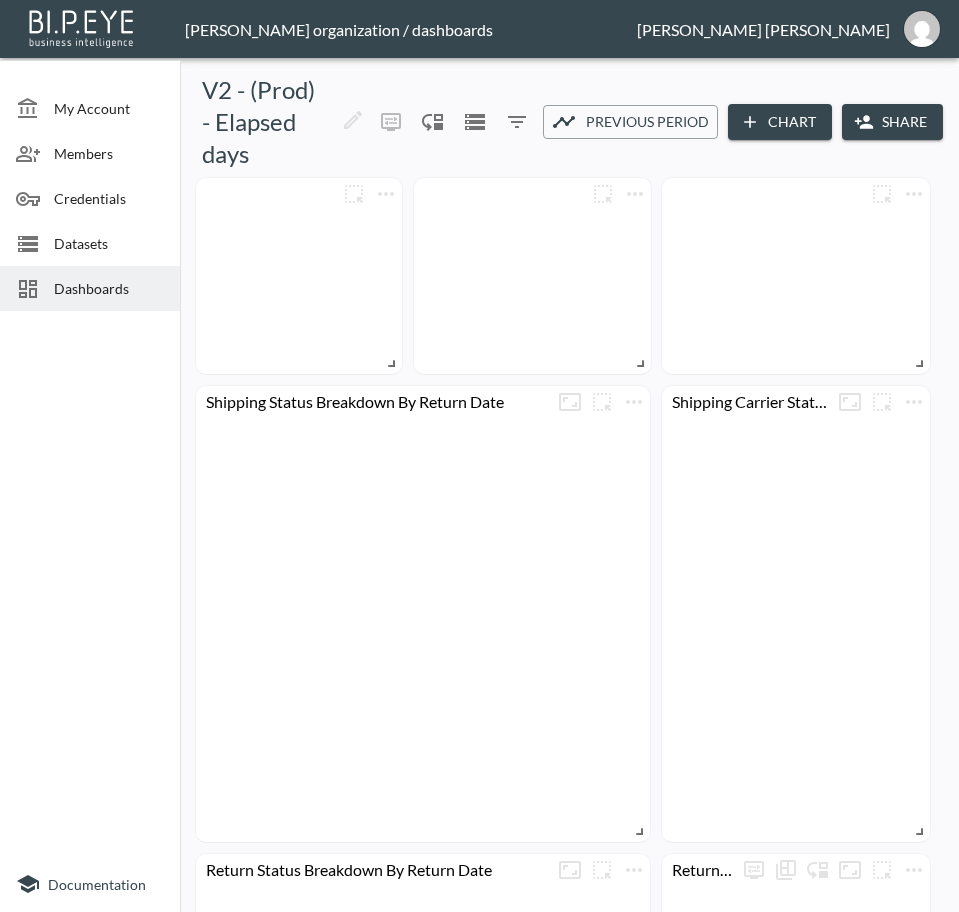 click on "Share" at bounding box center [892, 122] 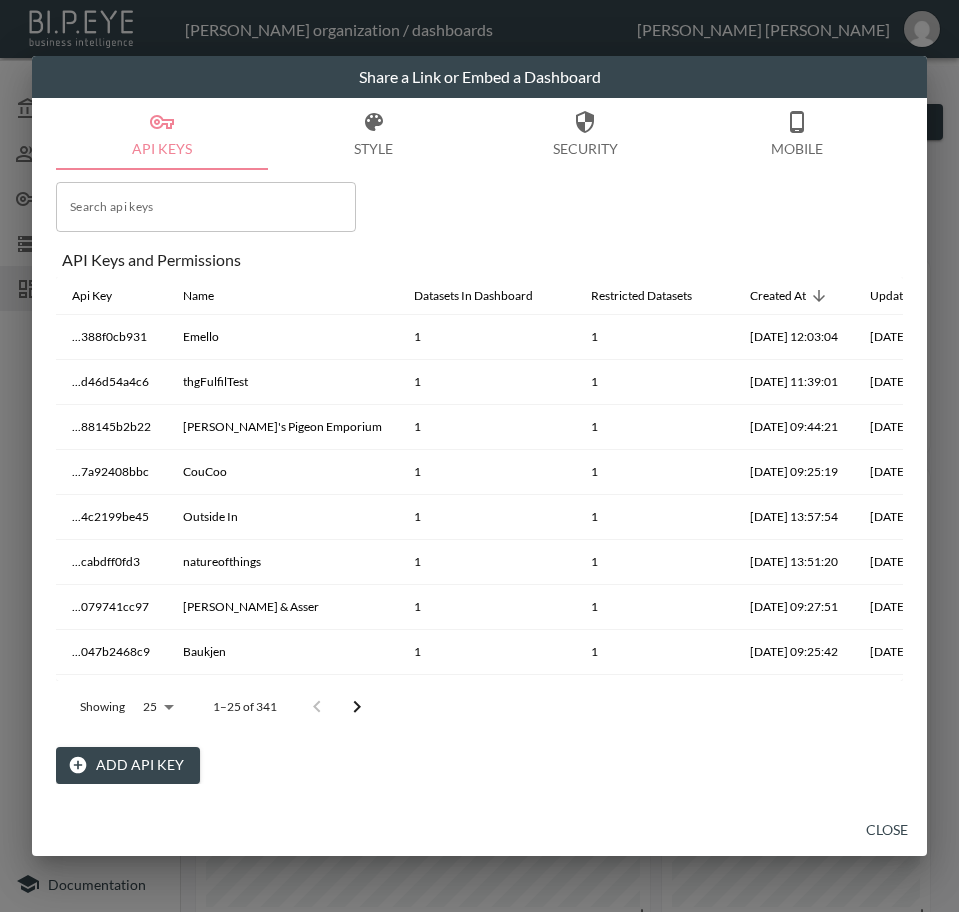 click on "Add API Key" at bounding box center [128, 765] 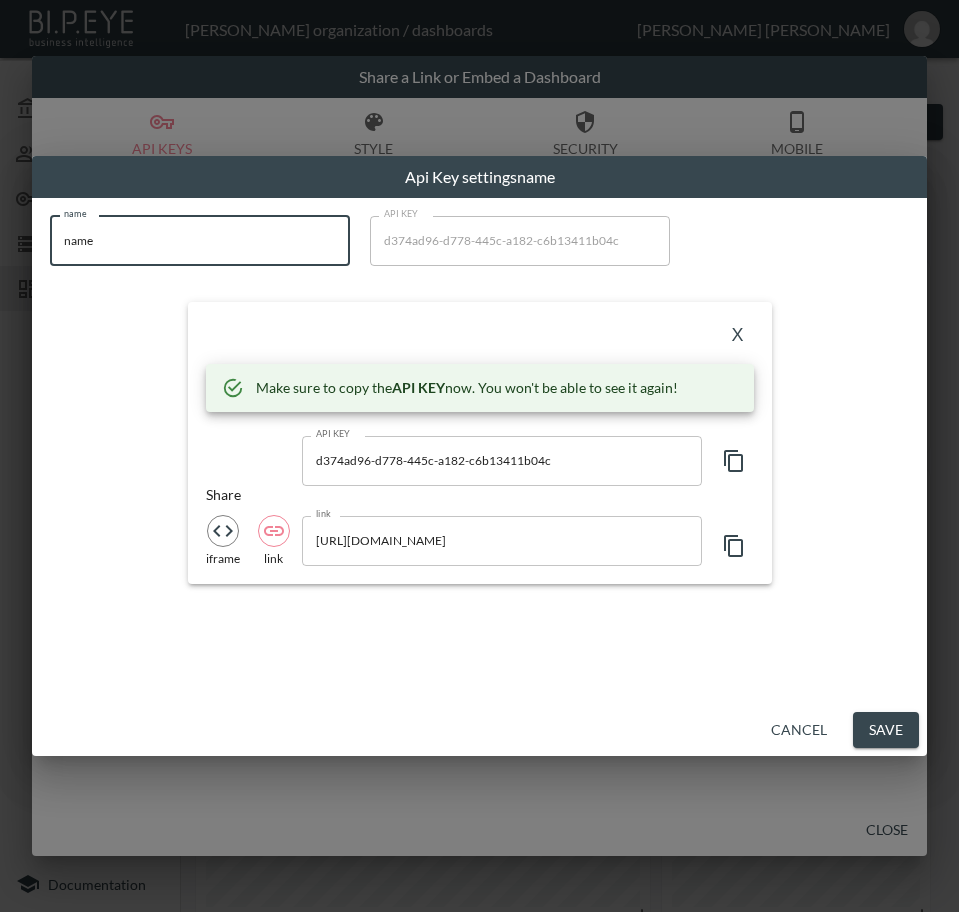 drag, startPoint x: 147, startPoint y: 232, endPoint x: 19, endPoint y: 238, distance: 128.14055 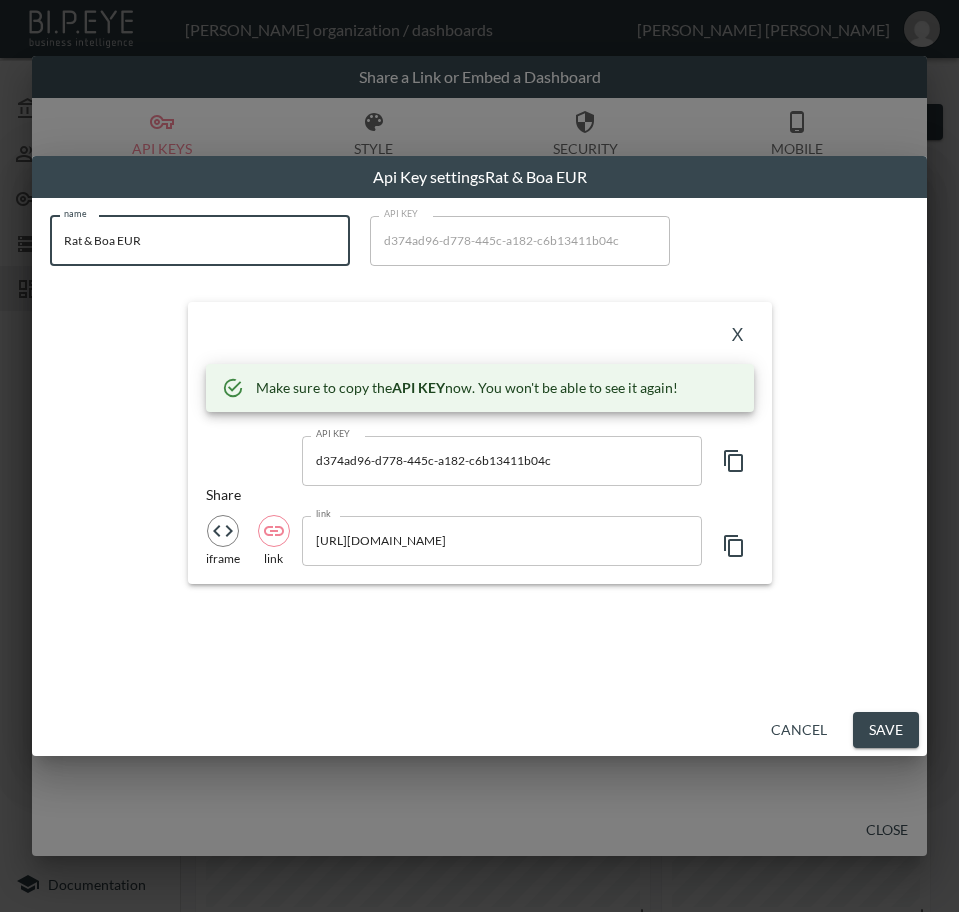type on "Rat & Boa EUR" 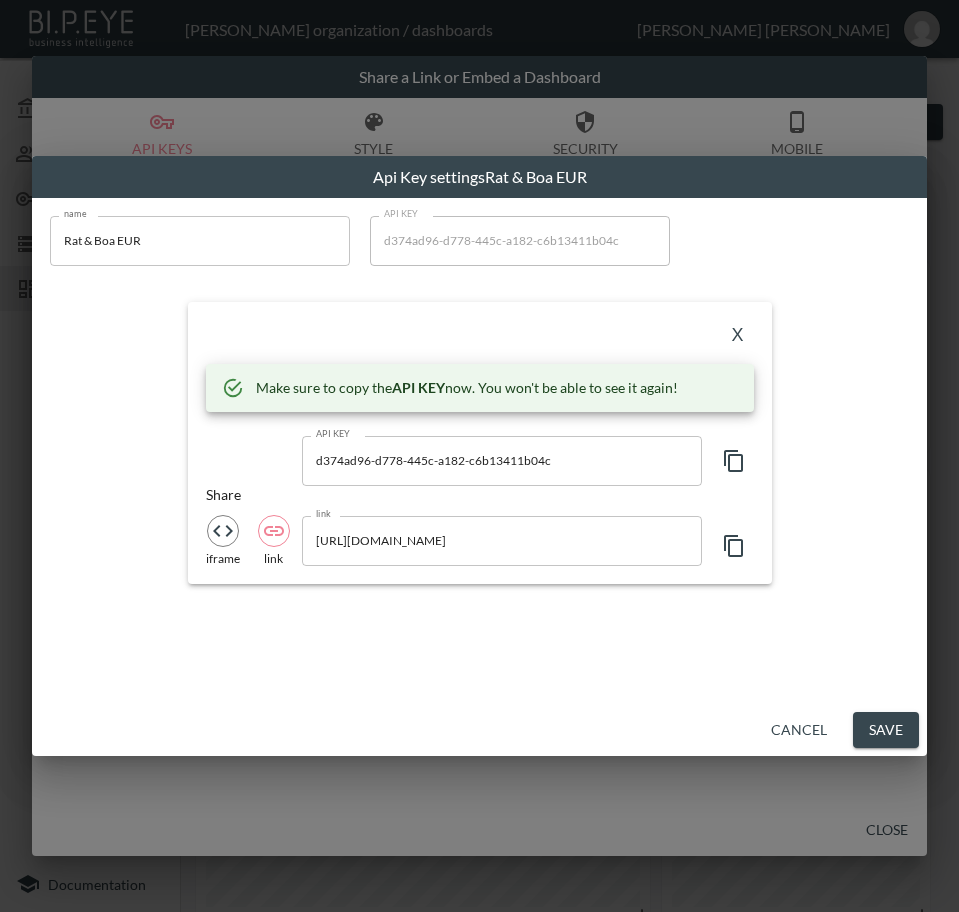 click on "X" at bounding box center (738, 336) 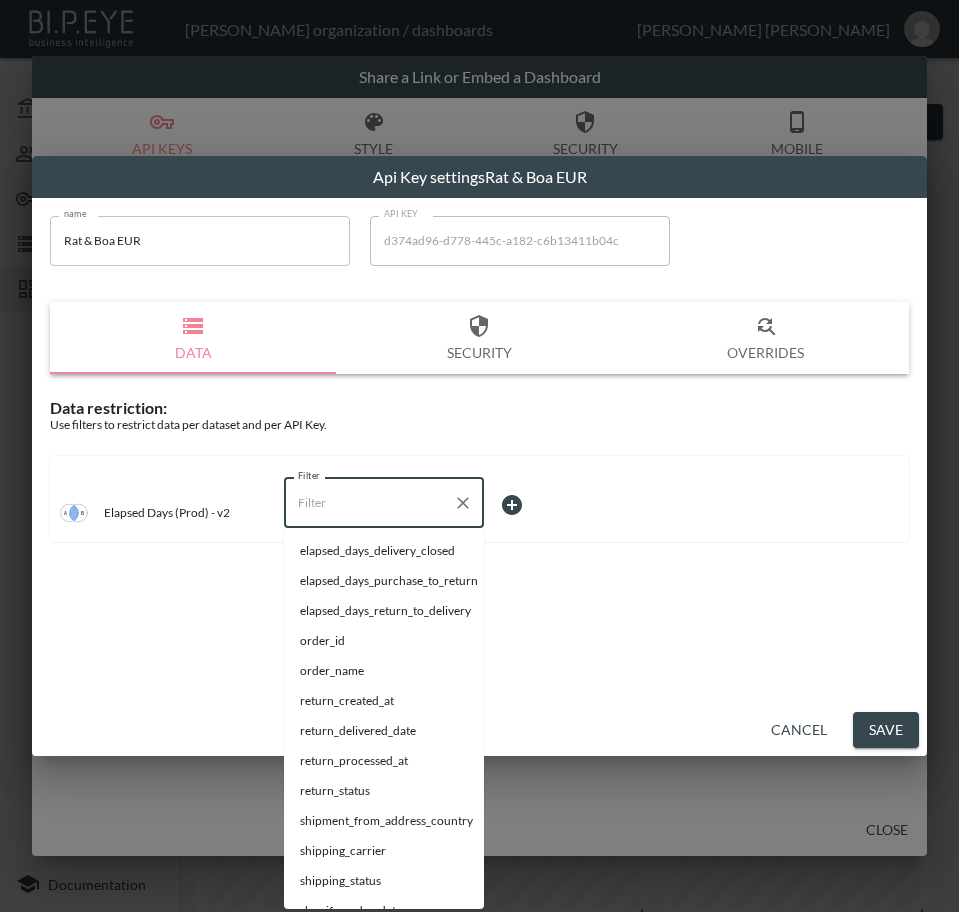 click on "Filter" at bounding box center (369, 503) 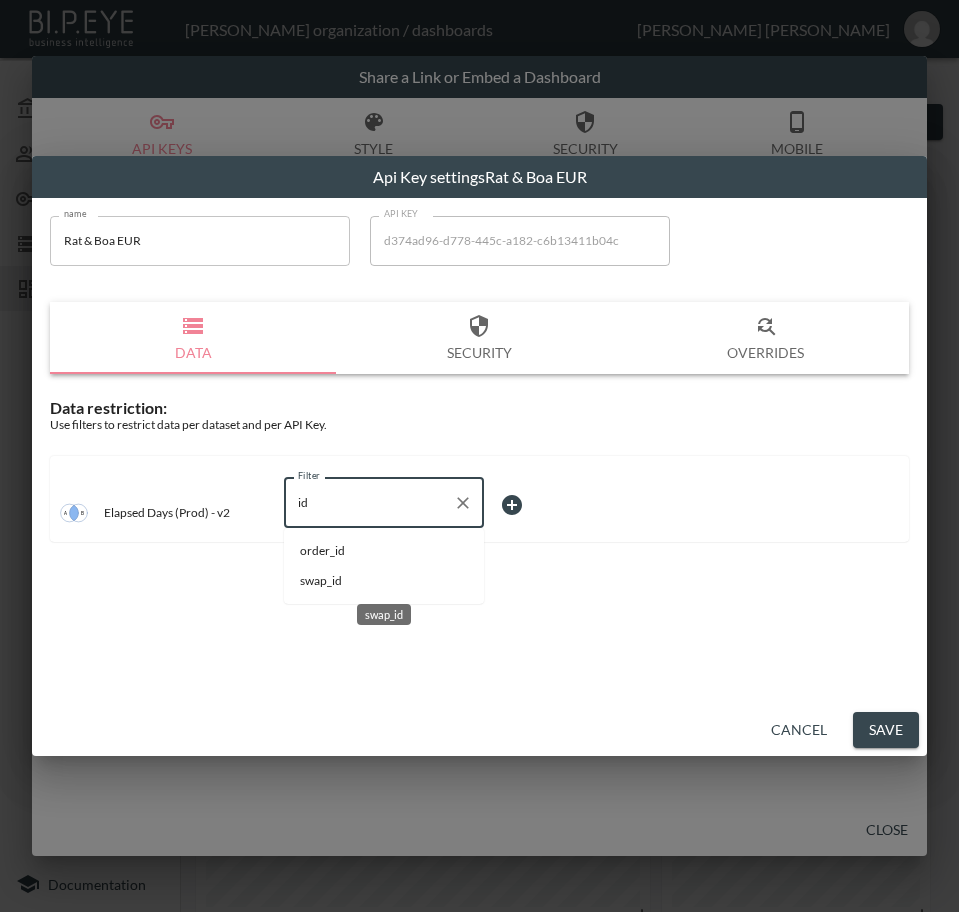 click on "swap_id" at bounding box center (384, 581) 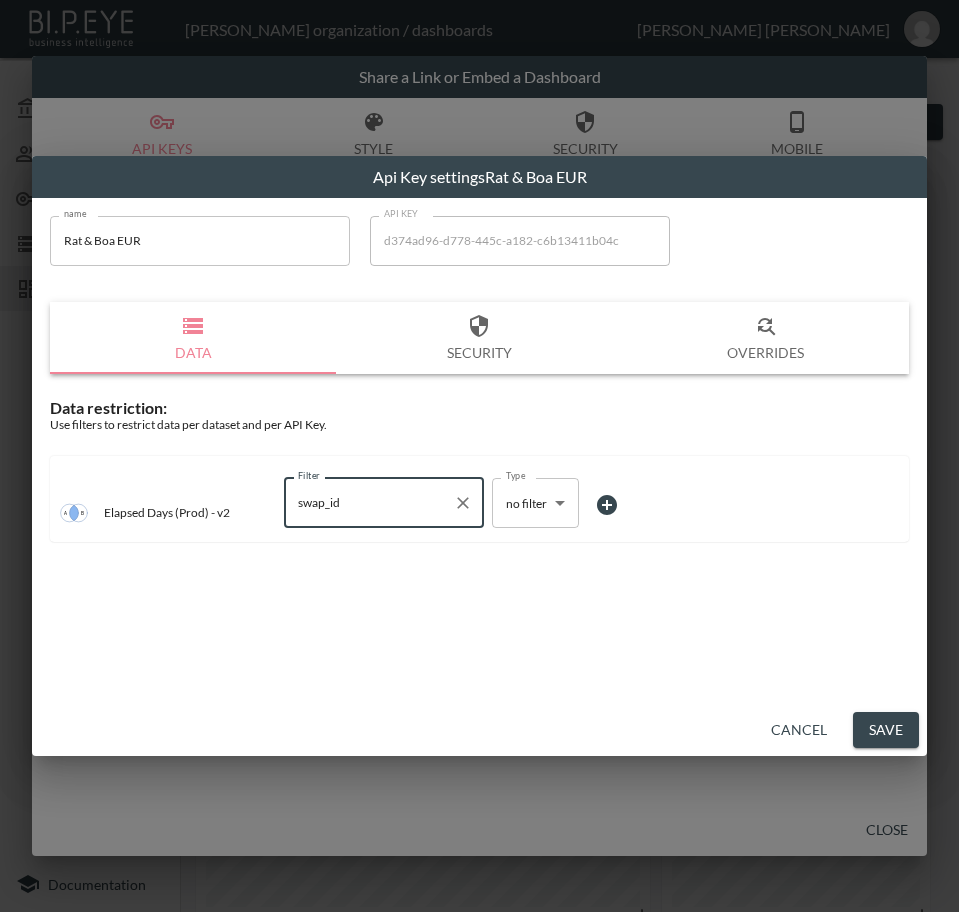 type on "swap_id" 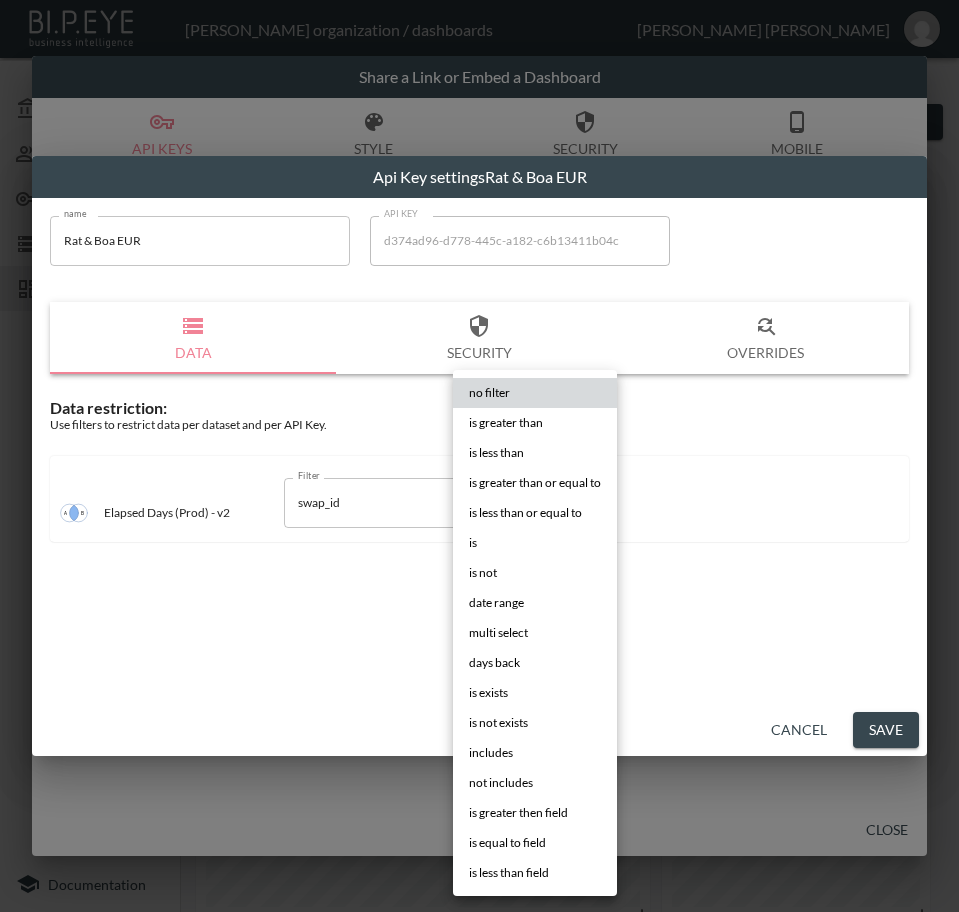 click on "BI.P.EYE, Interactive Analytics Dashboards - app [PERSON_NAME] organization / dashboards [PERSON_NAME] My Account Members Credentials Datasets Dashboards Documentation V2 - (Prod) - Elapsed days  0 2 Previous period Chart Share return_created_at   DATE RANGE [DATE]       swap_id   IS ZTM7d9UMGZPBBsI1sBrO     0 Average Elapsed Days Purchase To Return   0 Average Elapsed Days Return To Delivery Shipping Carrier Statuses Return Status Breakdown By Return Date Shipping Status Breakdown By Return Date  Returns Over Time 0 502 -100% [DATE] - [DATE]   0 Average Elapsed Days from Delivery to Closed   No comparison   Previous period   Previous year Share a Link or Embed a Dashboard API Keys Style Security Mobile  Close Api Key settings  Rat & Boa EUR name Rat & Boa EUR name API KEY d374ad96-d778-445c-a182-c6b13411b04c API KEY Data Security Overrides Data restriction:  Use filters to restrict data per dataset and per API Key.   Elapsed Days (Prod) - v2 Filter swap_id Filter Type no filter no filter is" at bounding box center (479, 456) 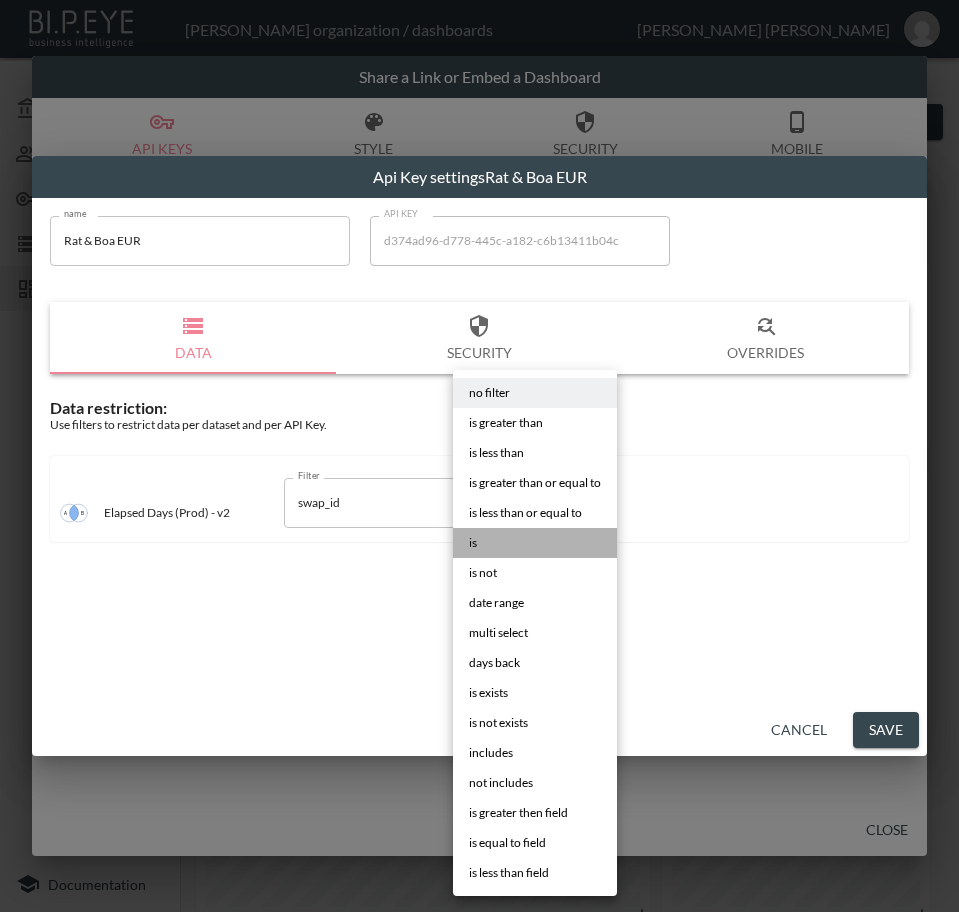 click on "is" at bounding box center [535, 543] 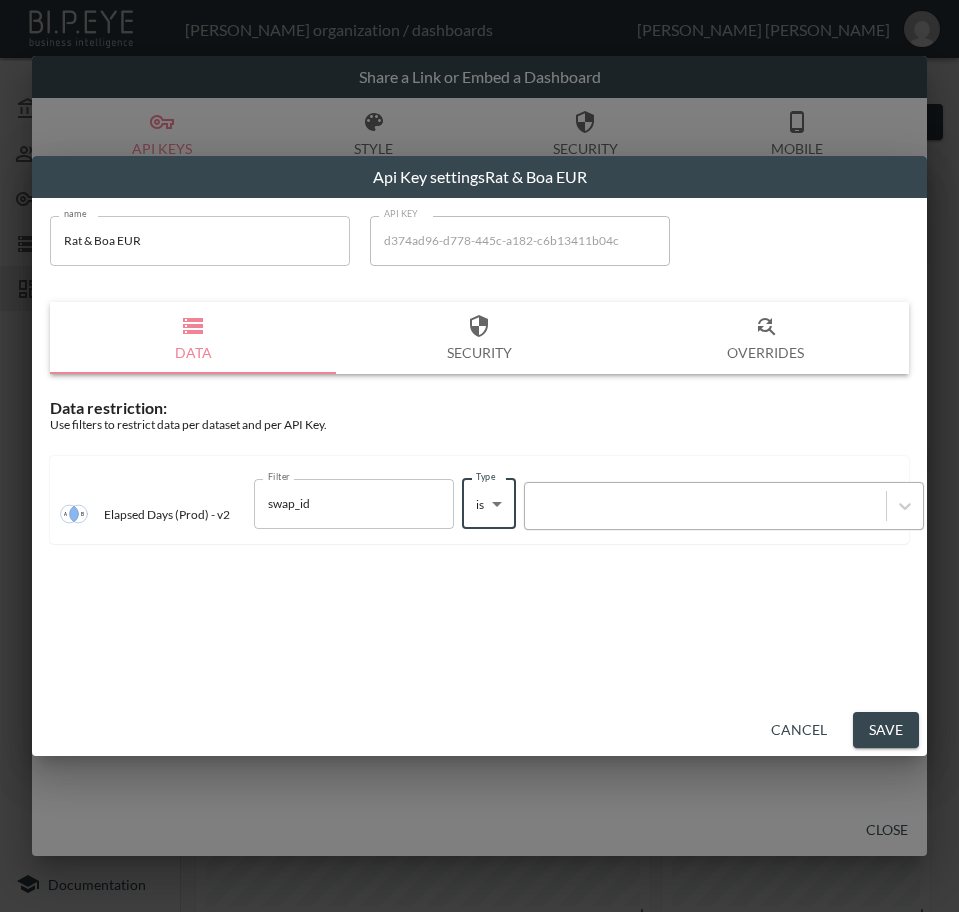 click at bounding box center (705, 505) 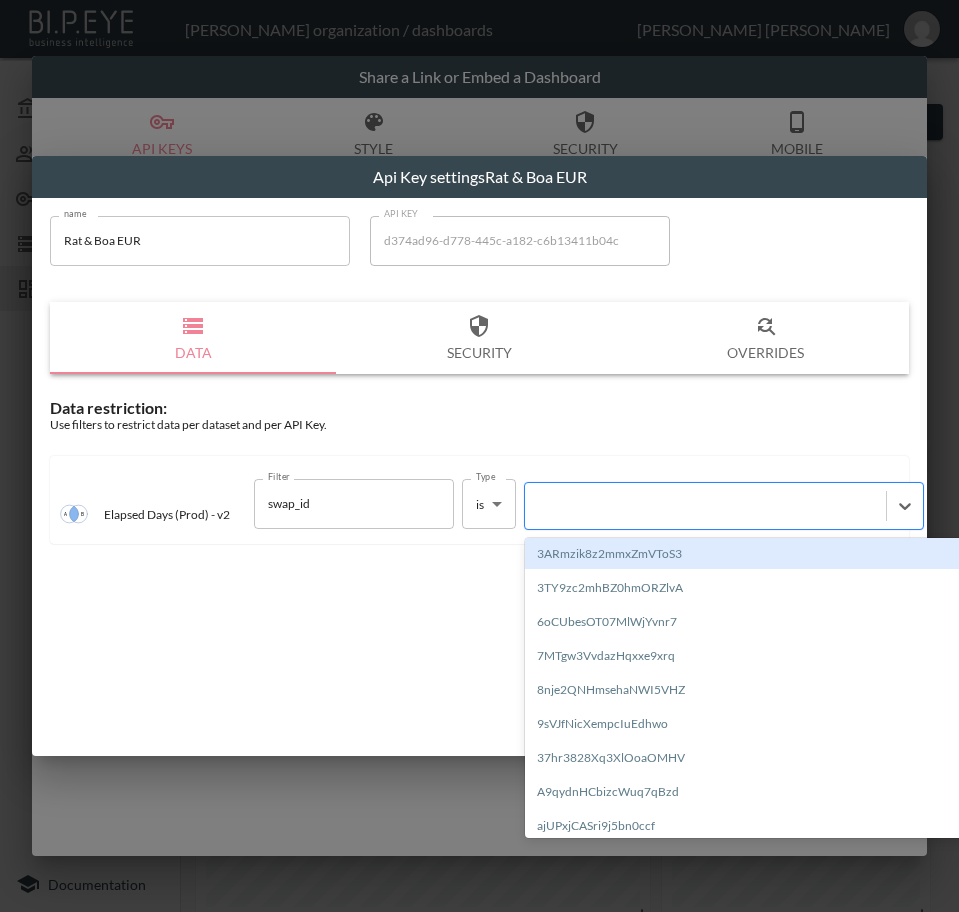 paste on "UtL97Clpm4JASbyIh1Se" 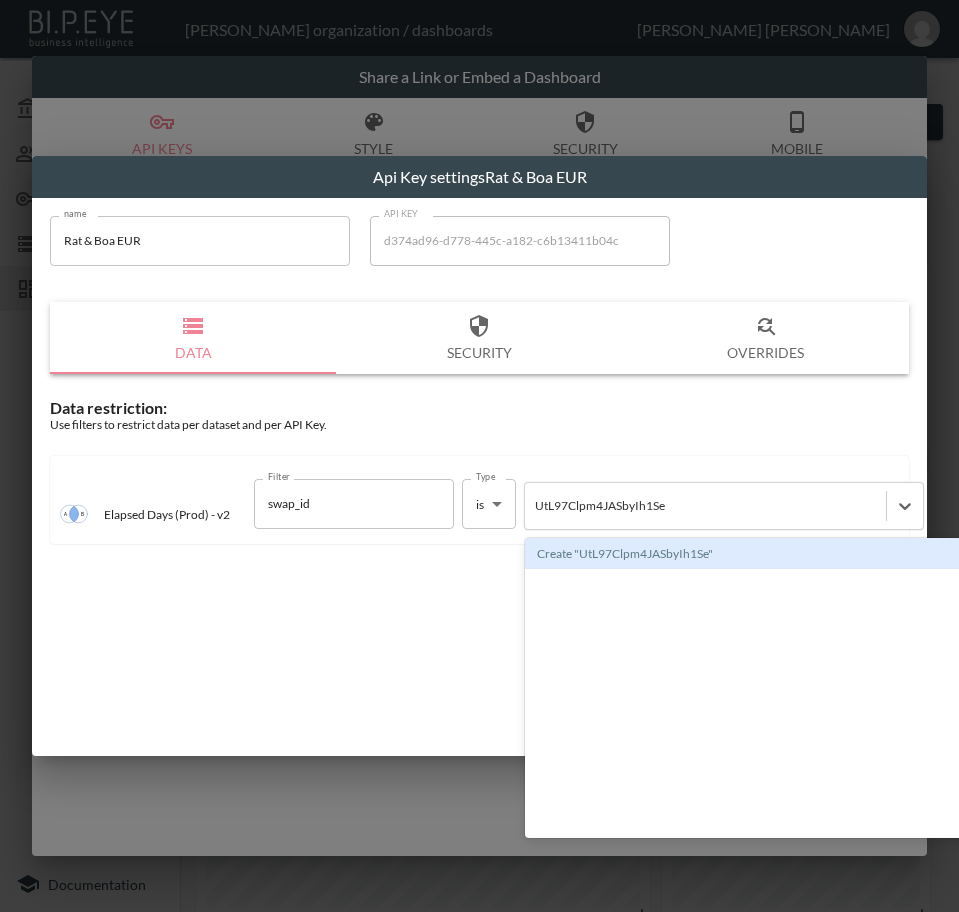 type 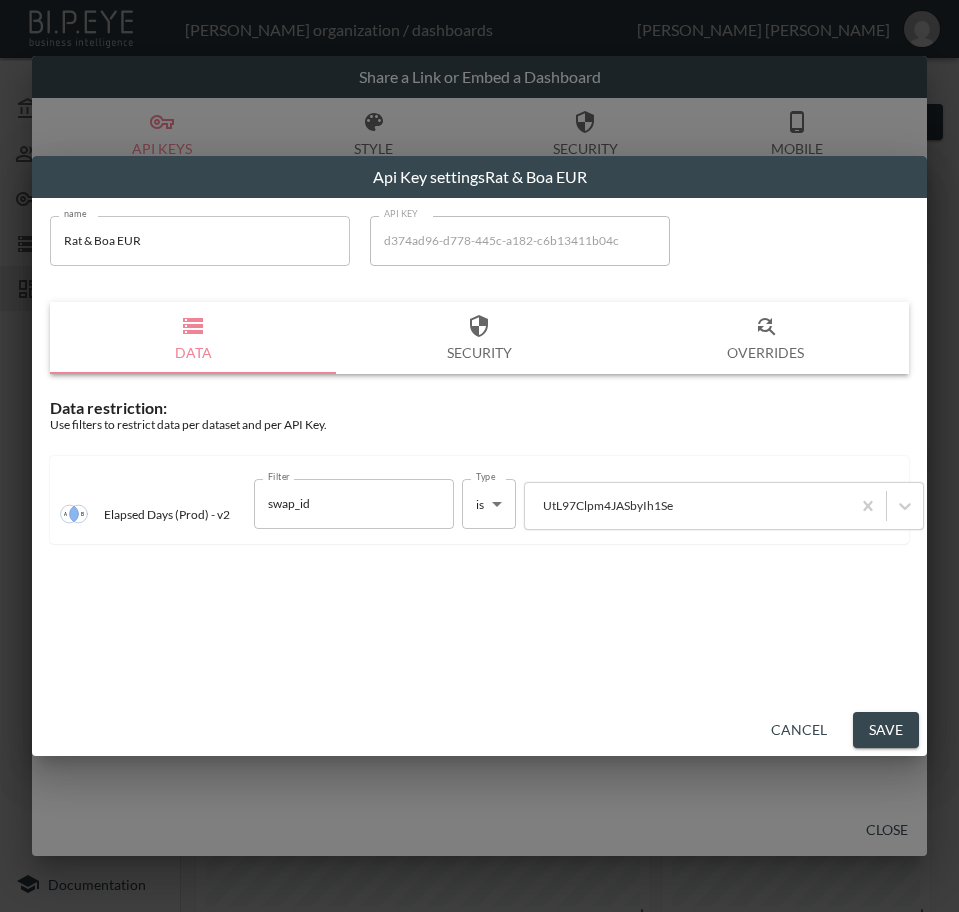 drag, startPoint x: 878, startPoint y: 727, endPoint x: 413, endPoint y: 365, distance: 589.29535 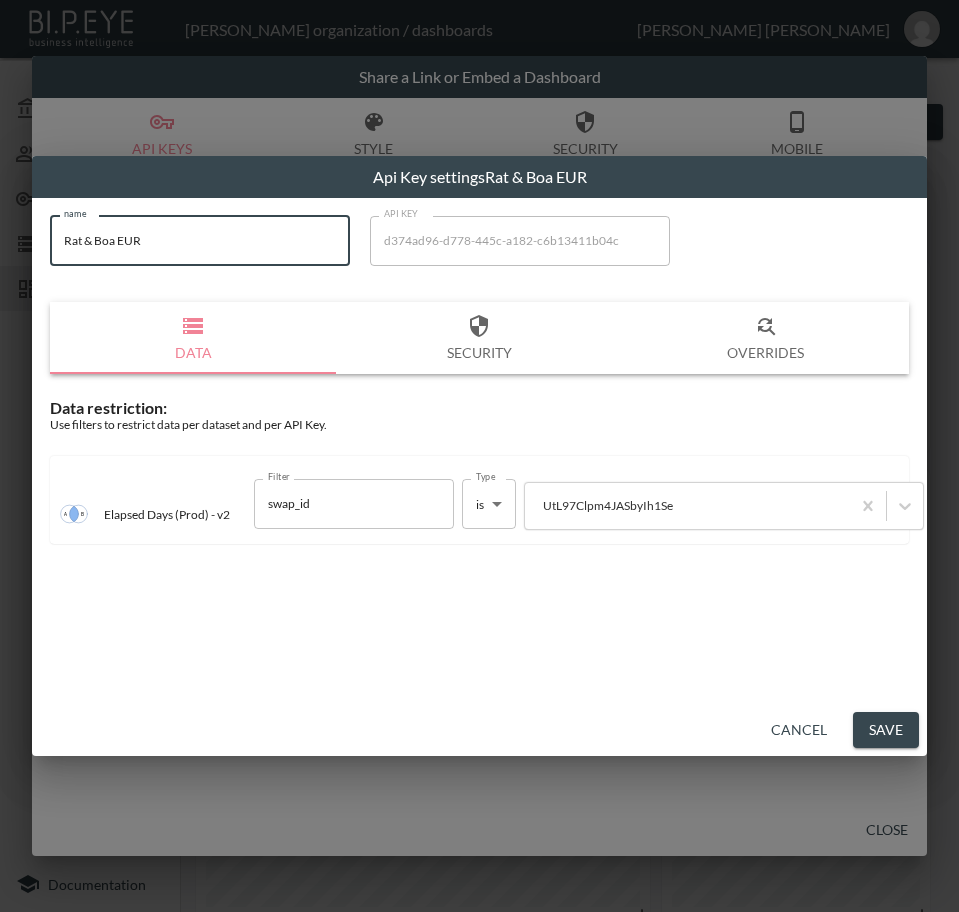 drag, startPoint x: 215, startPoint y: 253, endPoint x: -1, endPoint y: 256, distance: 216.02083 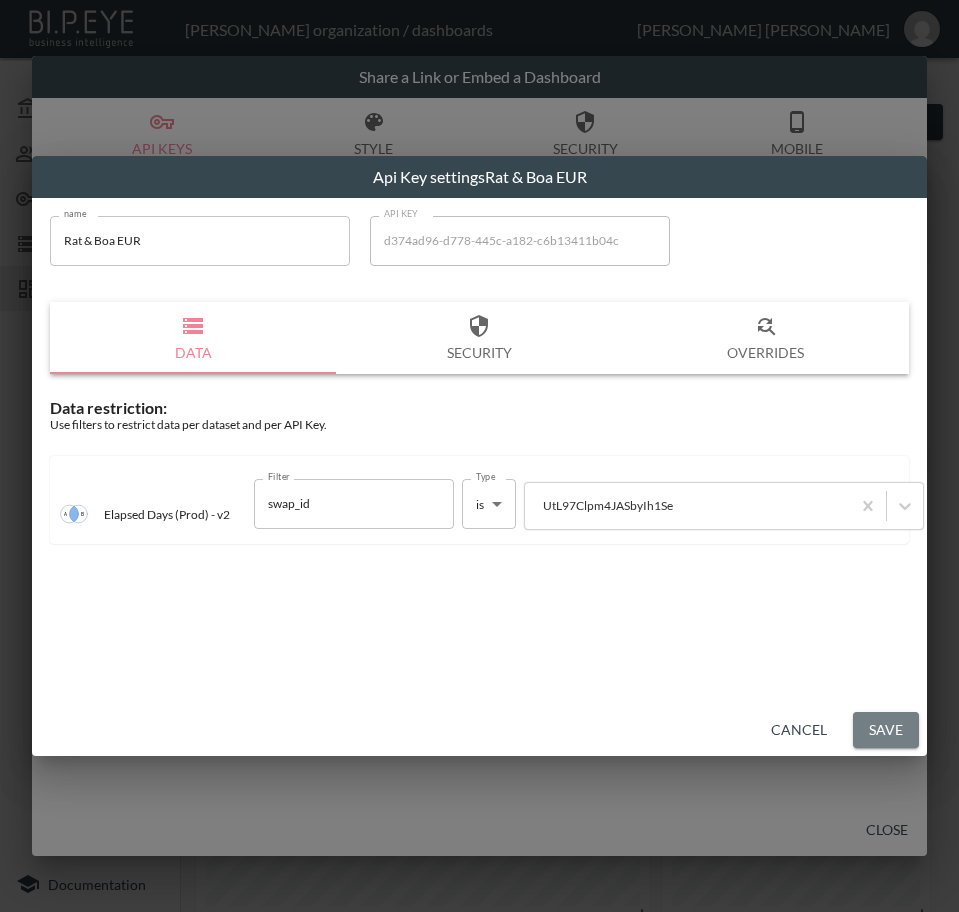 click on "Save" at bounding box center (886, 730) 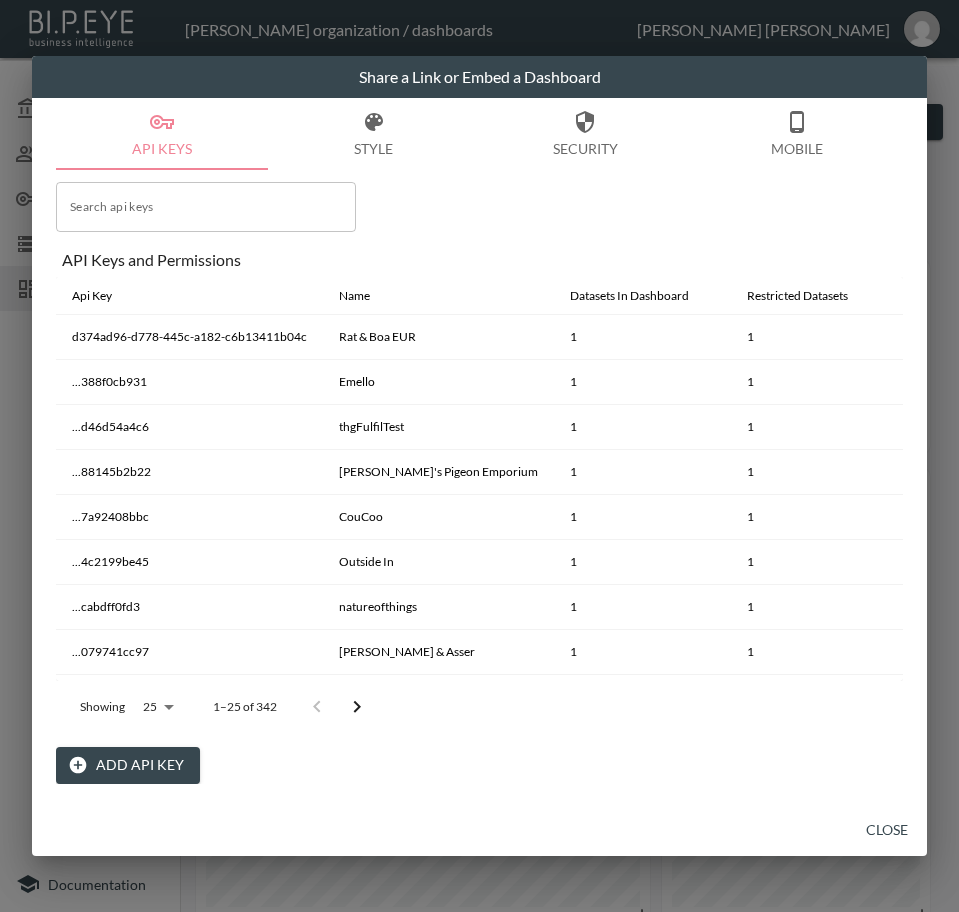 click on "Close" at bounding box center [887, 830] 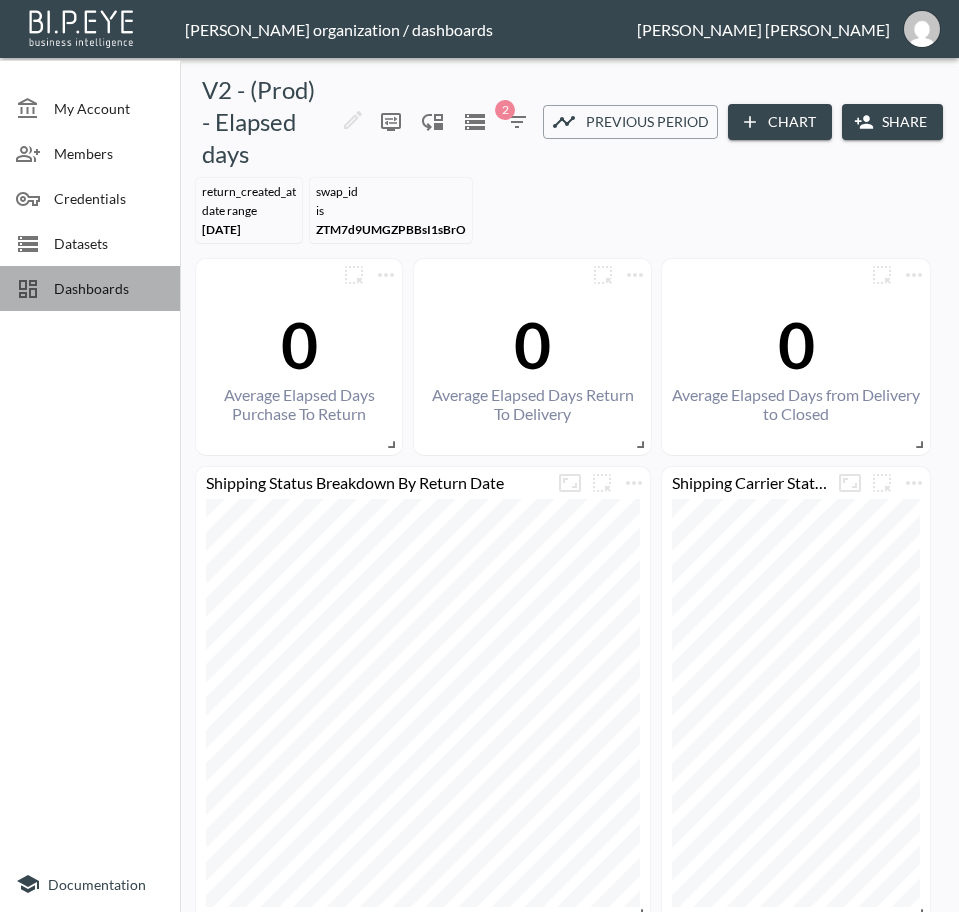 click on "Dashboards" at bounding box center [109, 288] 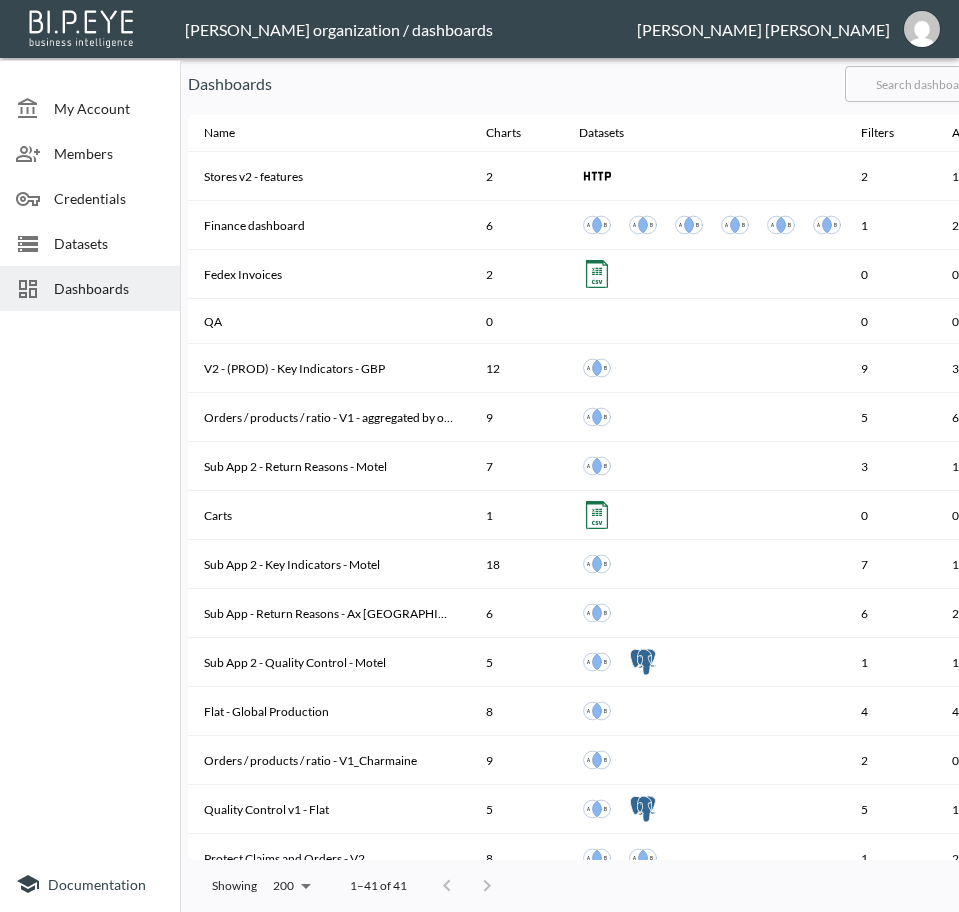click at bounding box center [926, 84] 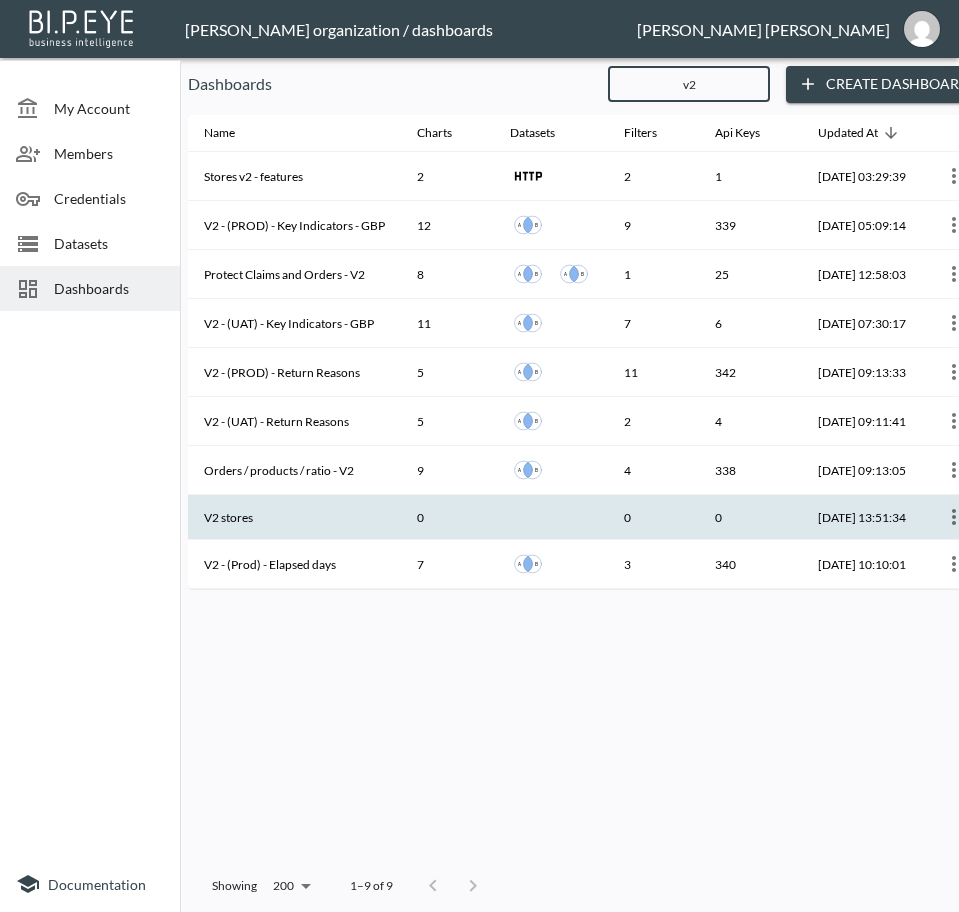type on "v2" 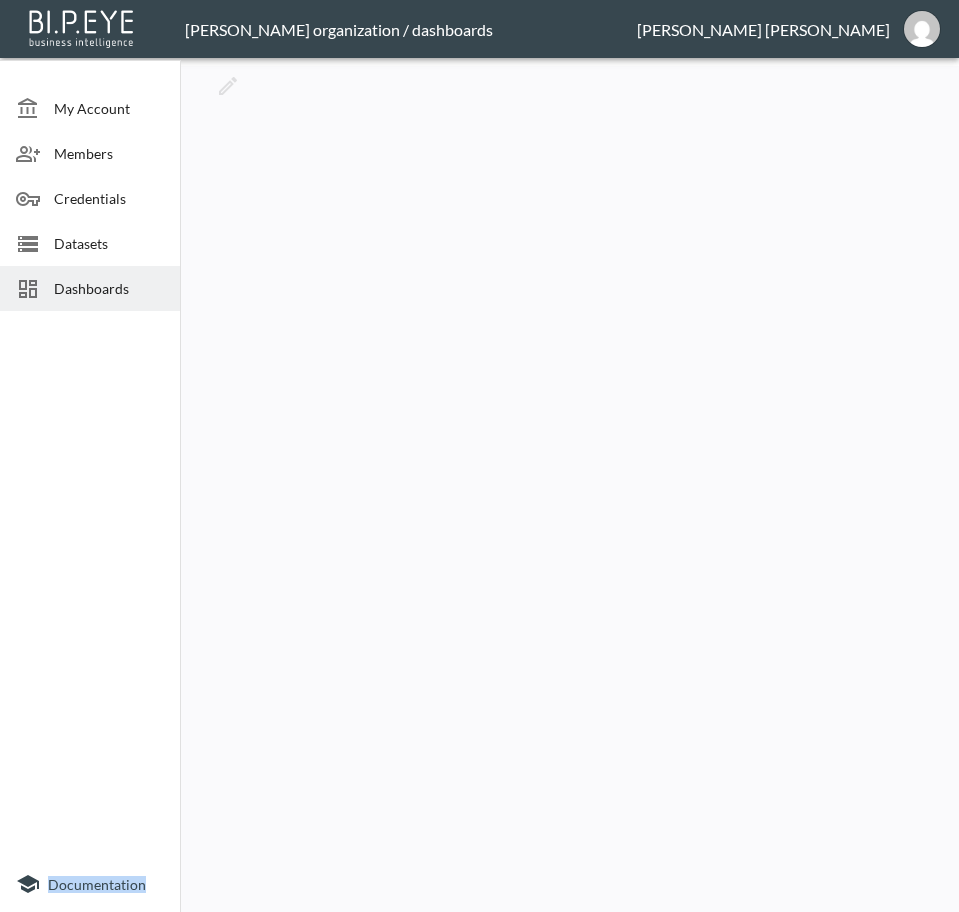 click at bounding box center [569, 485] 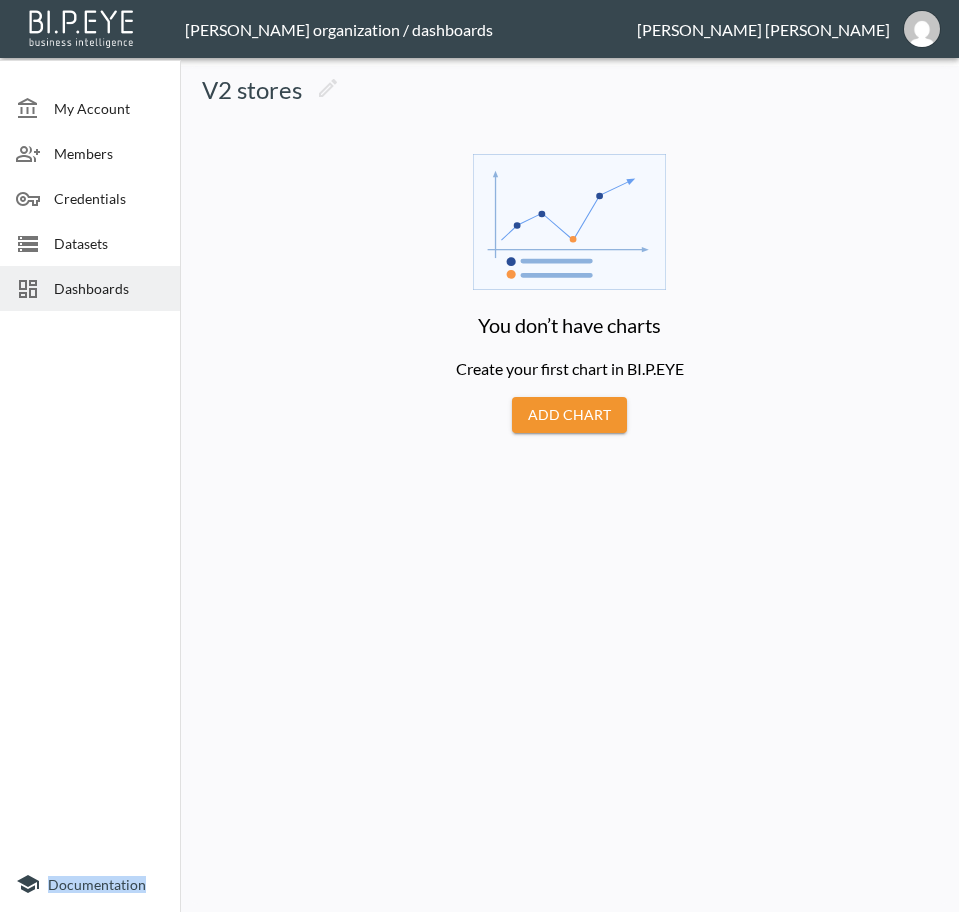 click on "Dashboards" at bounding box center [109, 288] 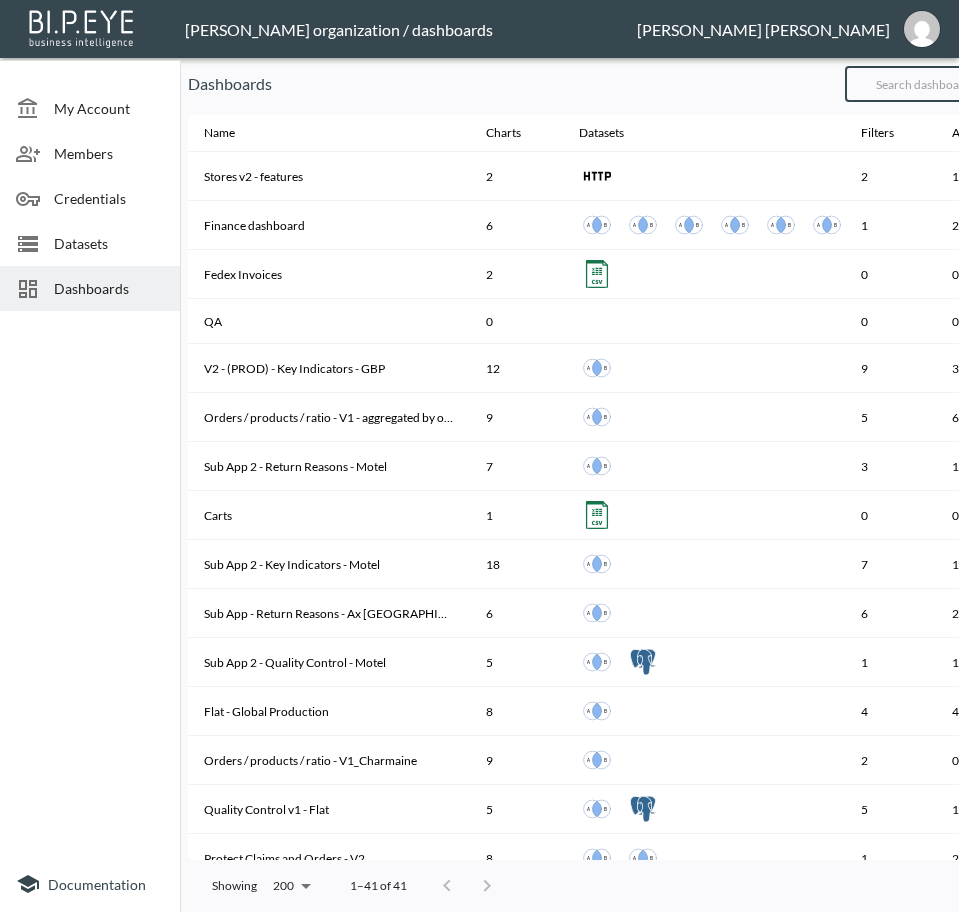 click at bounding box center [926, 84] 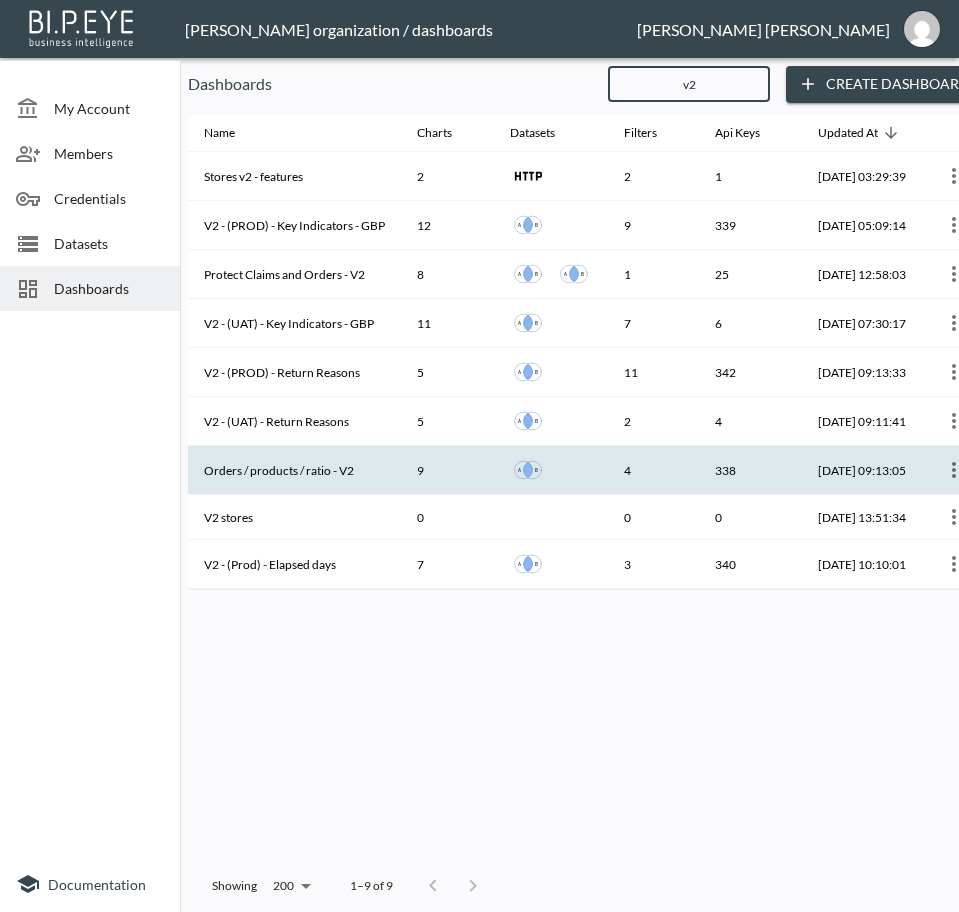 type on "v2" 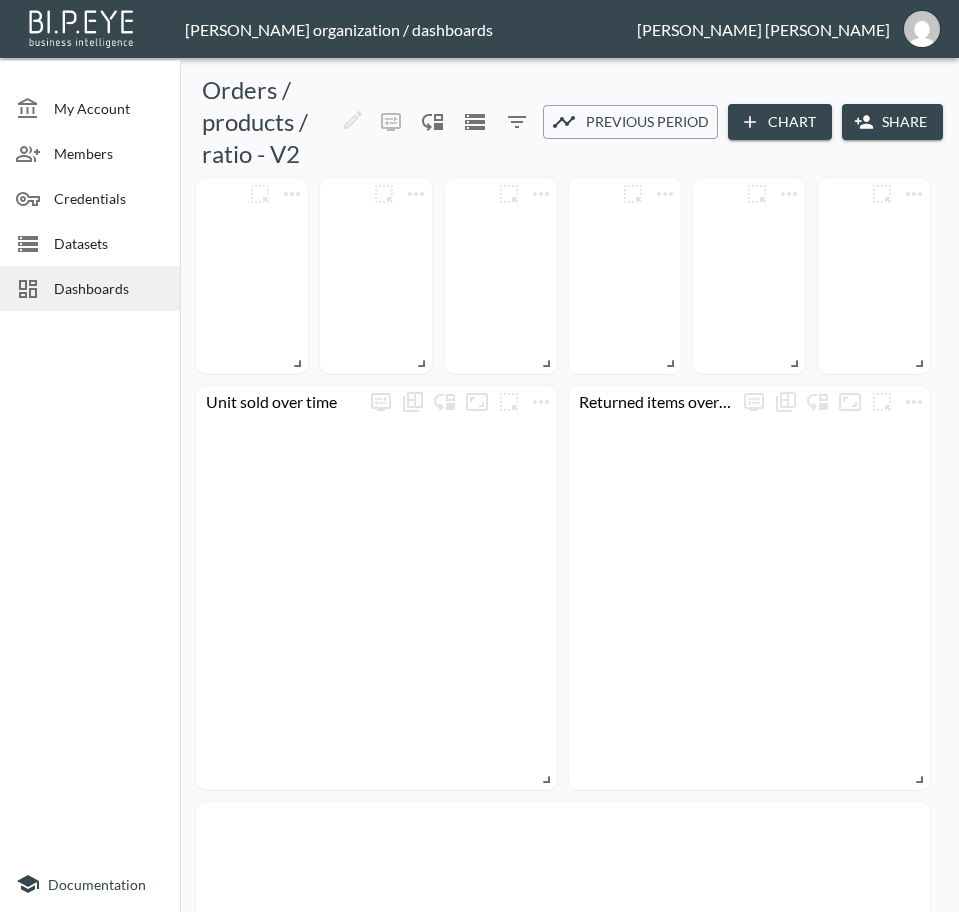 click on "Share" at bounding box center (892, 122) 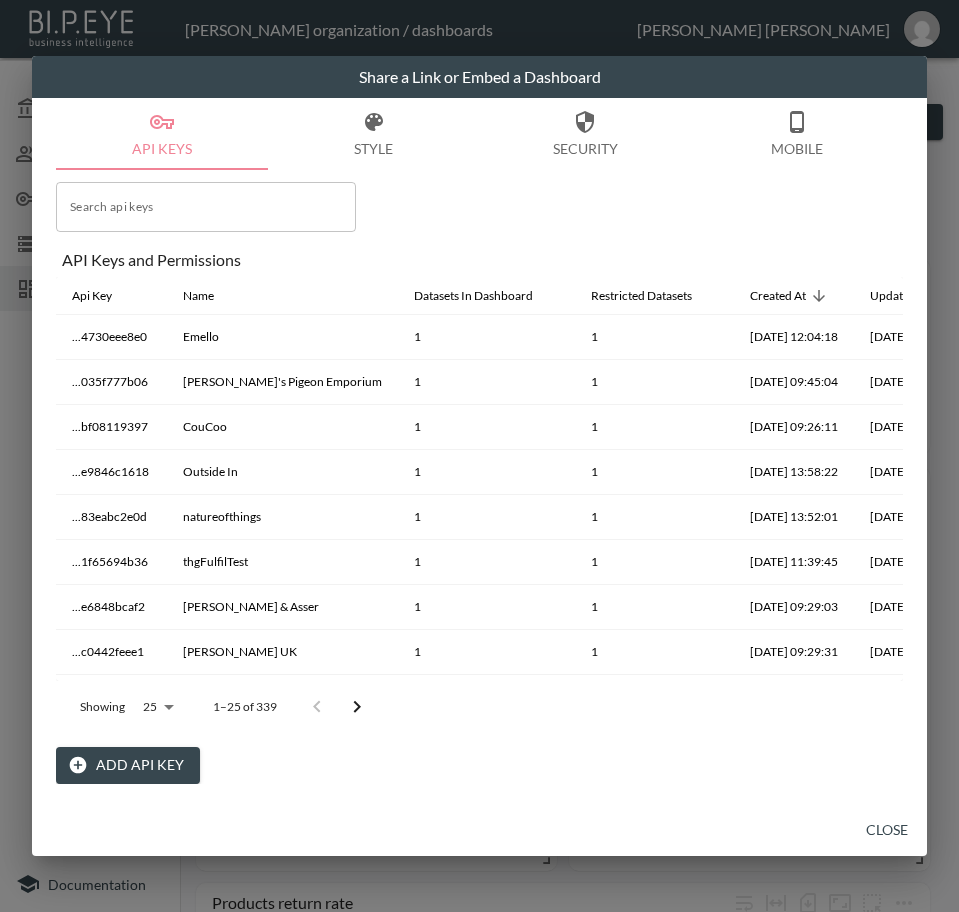 click on "Add API Key" at bounding box center (128, 765) 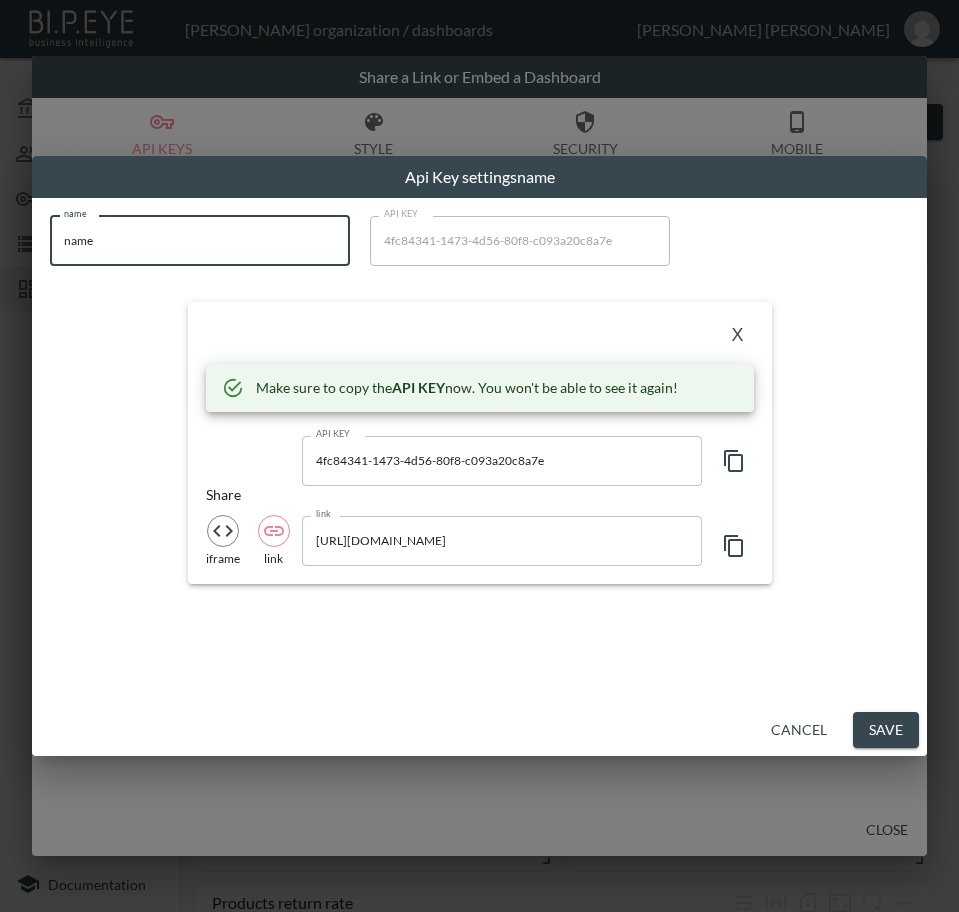 drag, startPoint x: 260, startPoint y: 234, endPoint x: -1, endPoint y: 238, distance: 261.03064 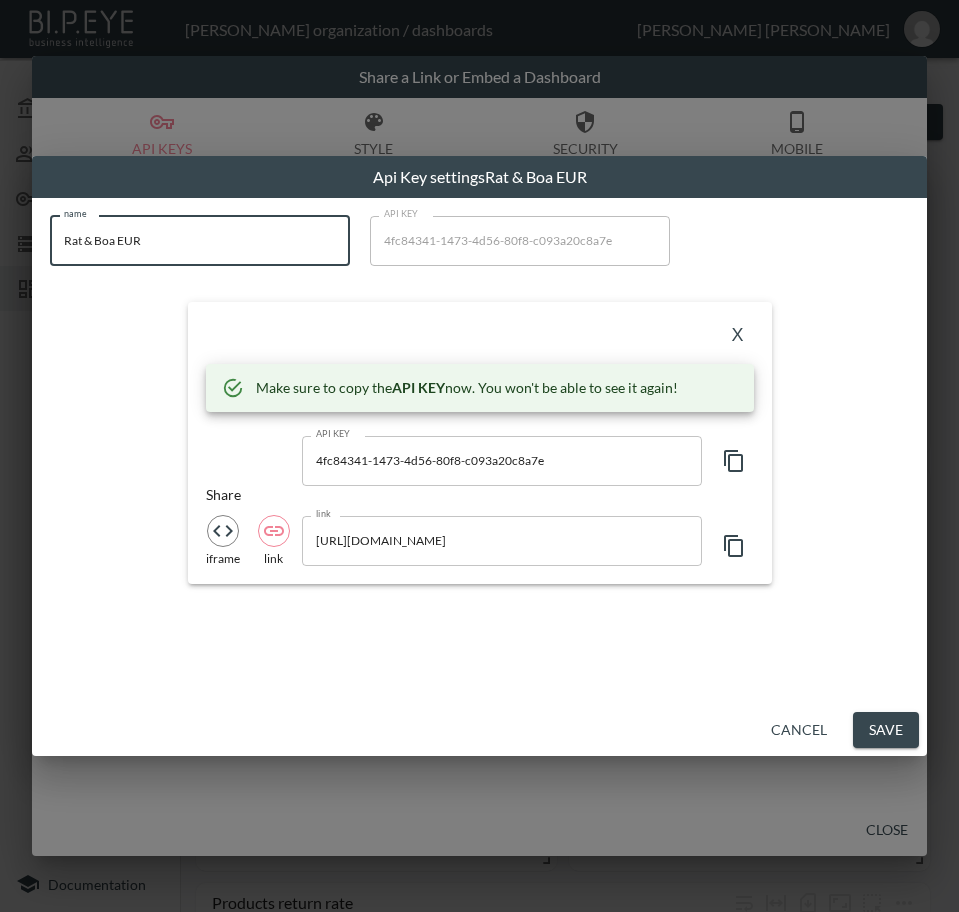 type on "Rat & Boa EUR" 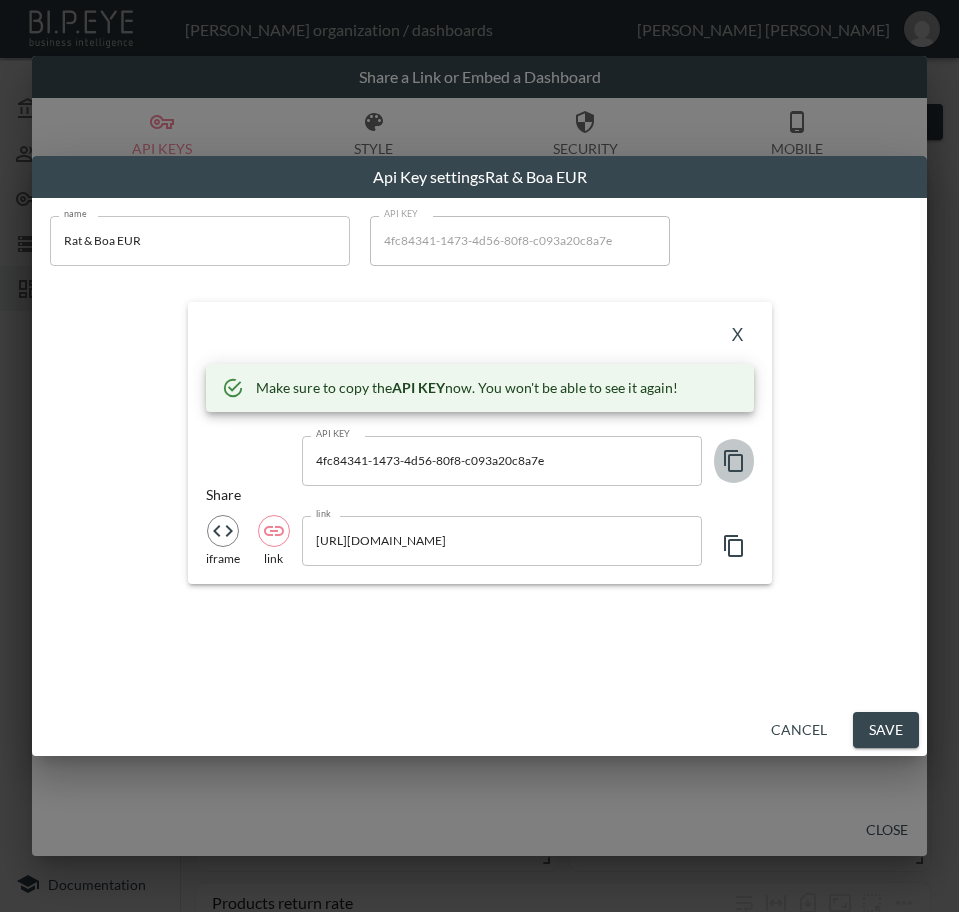 click 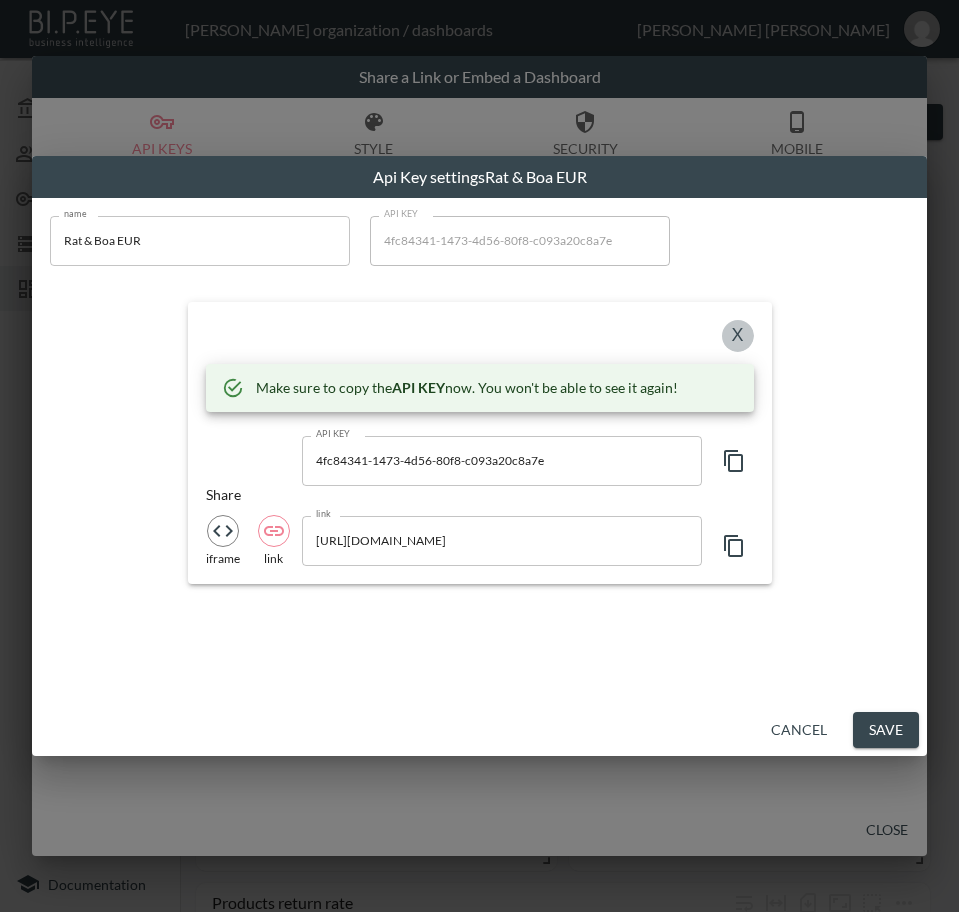 click on "X" at bounding box center (738, 336) 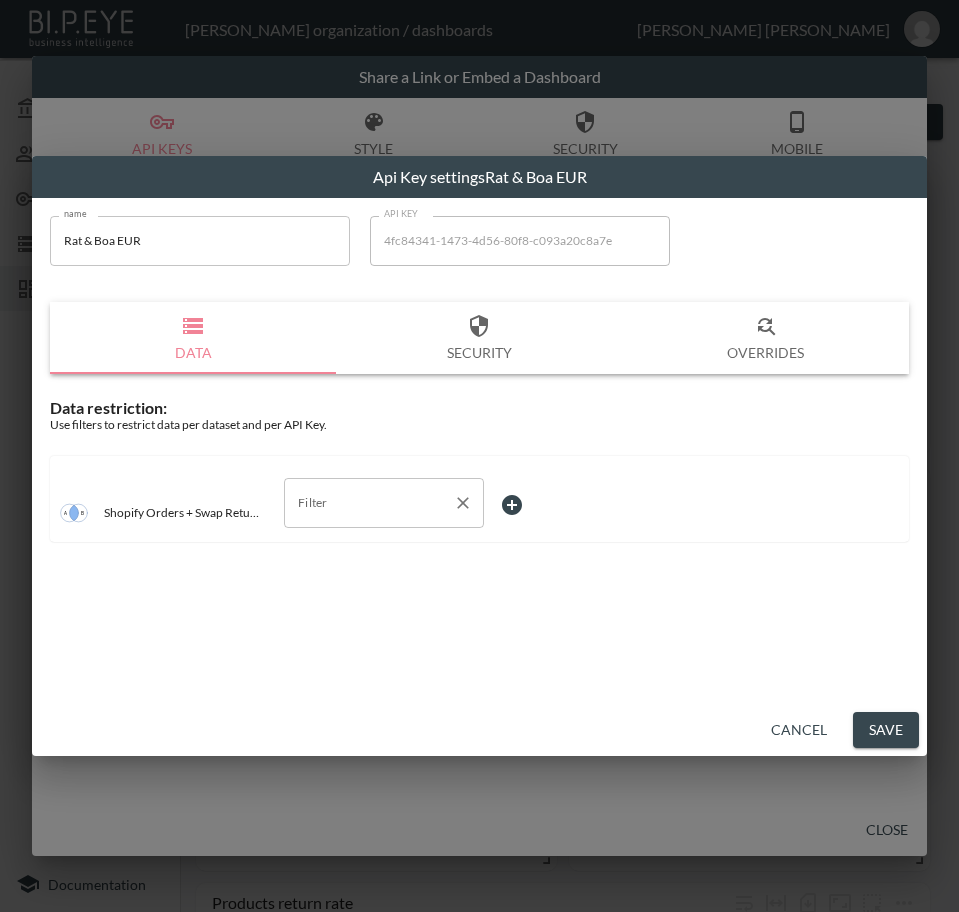 click on "Filter" at bounding box center [369, 503] 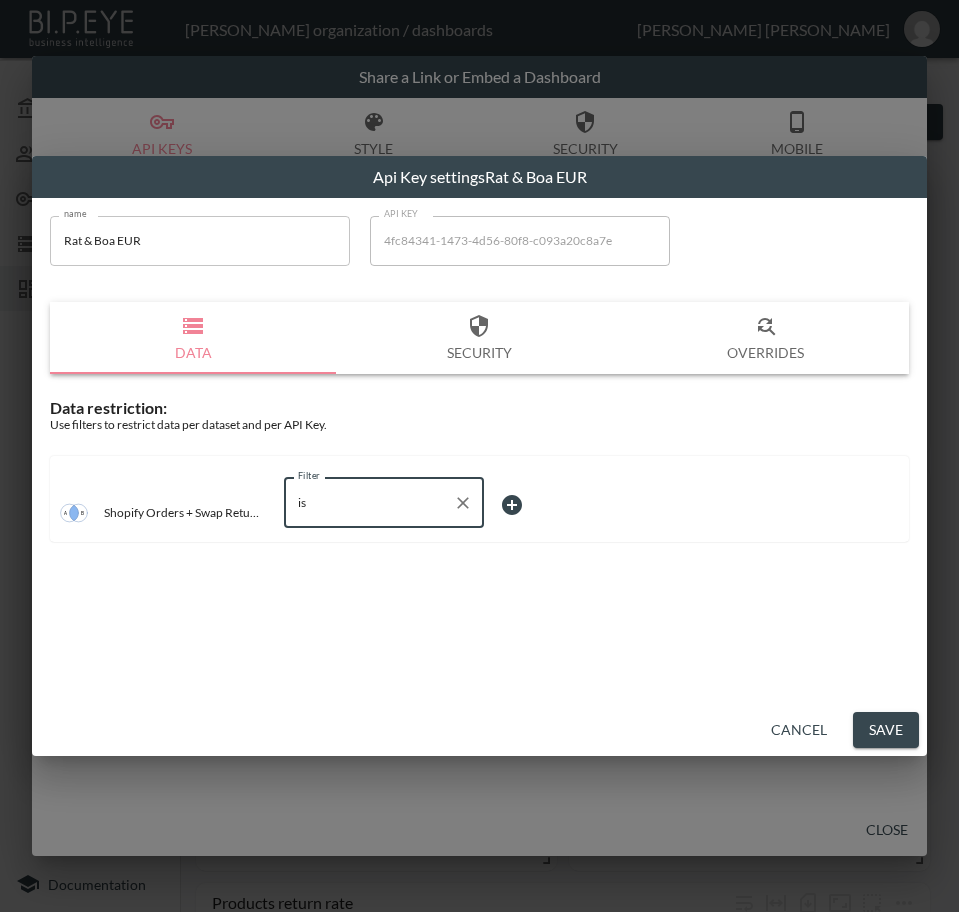drag, startPoint x: 379, startPoint y: 500, endPoint x: 273, endPoint y: 506, distance: 106.16968 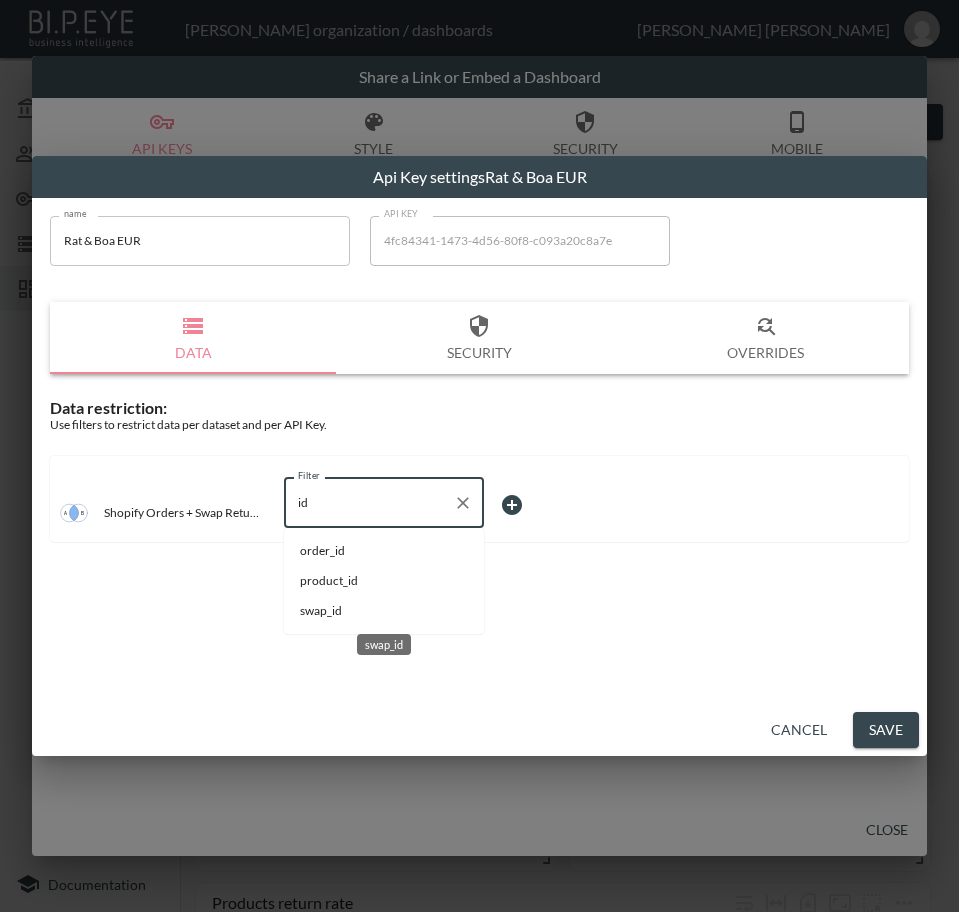 click on "swap_id" at bounding box center [384, 611] 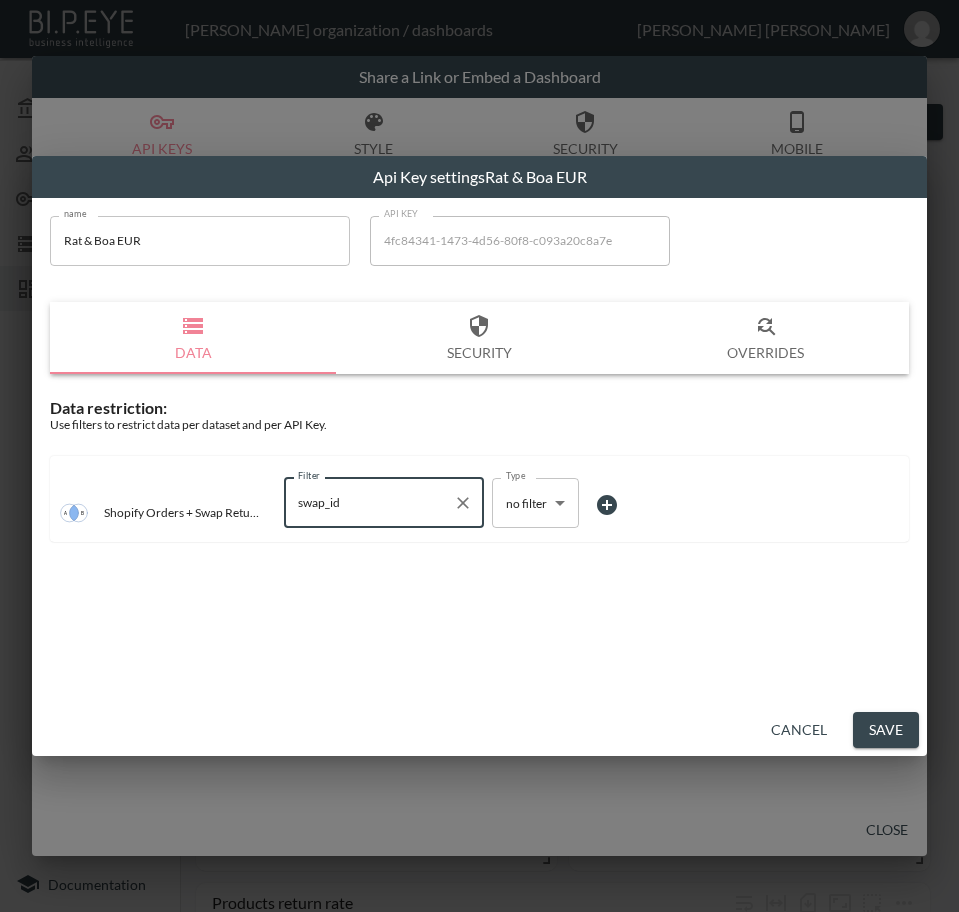 type on "swap_id" 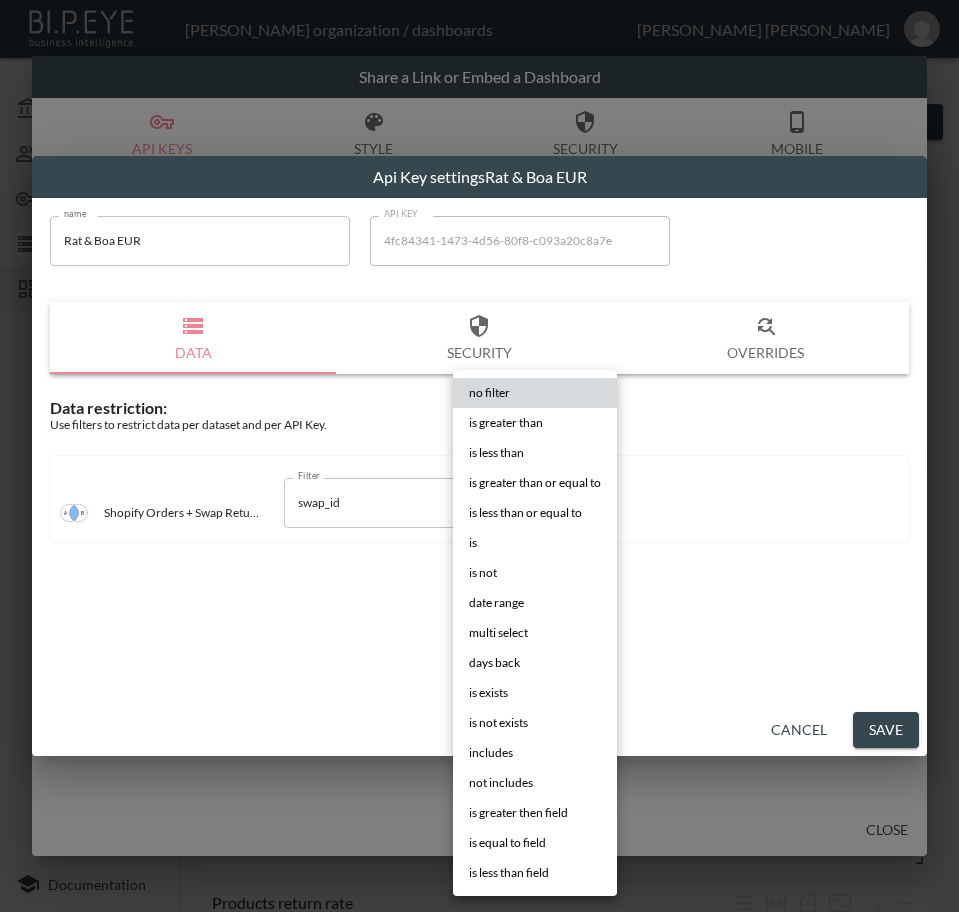 click on "BI.P.EYE, Interactive Analytics Dashboards - app [PERSON_NAME] organization / dashboards [PERSON_NAME] My Account Members Credentials Datasets Dashboards Documentation Orders / products / ratio - V2 0 2 Previous period Chart Share date   DATE RANGE [DATE]       swap_id   IS zyk3SC116E3vVsaRN12r     0% Return rate   3,013 Unit sold Unit sold over time 3,013 0 +301,300% [DATE] - [DATE]   Products return rate Product Name Total Returned Total Unit Sold Item Return Rate Refund Ratio Exchange Ratio Row Count                              Ballerina Pajama Set 0 2 0% 0% 0% 2                              The Very Hungry Caterpillar Tee & Leggings Outfit 0 9 0% 0% 0% 8                              Comfy Shorts 0 9 0% 0% 0% 9                              Baby Girl Gift Set 0 1 0% 0% 0% 1                              Mighty Machines Clever Zip Romper 0 8 0% 0% 0% 8                              Lion Pajama Set 0 6 0% 0% 0% 6                              Sage Muslin Short Sleeve Shirt & Shorts Set 0 2 0% 2" at bounding box center [479, 456] 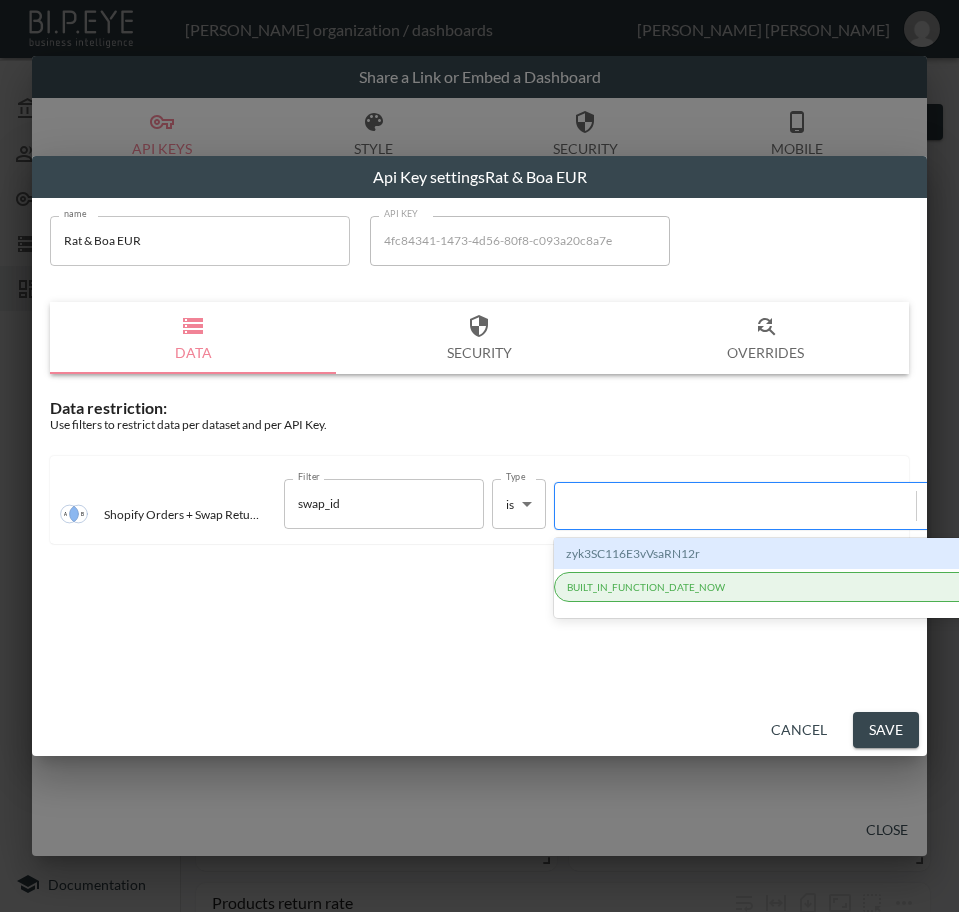 click at bounding box center (735, 505) 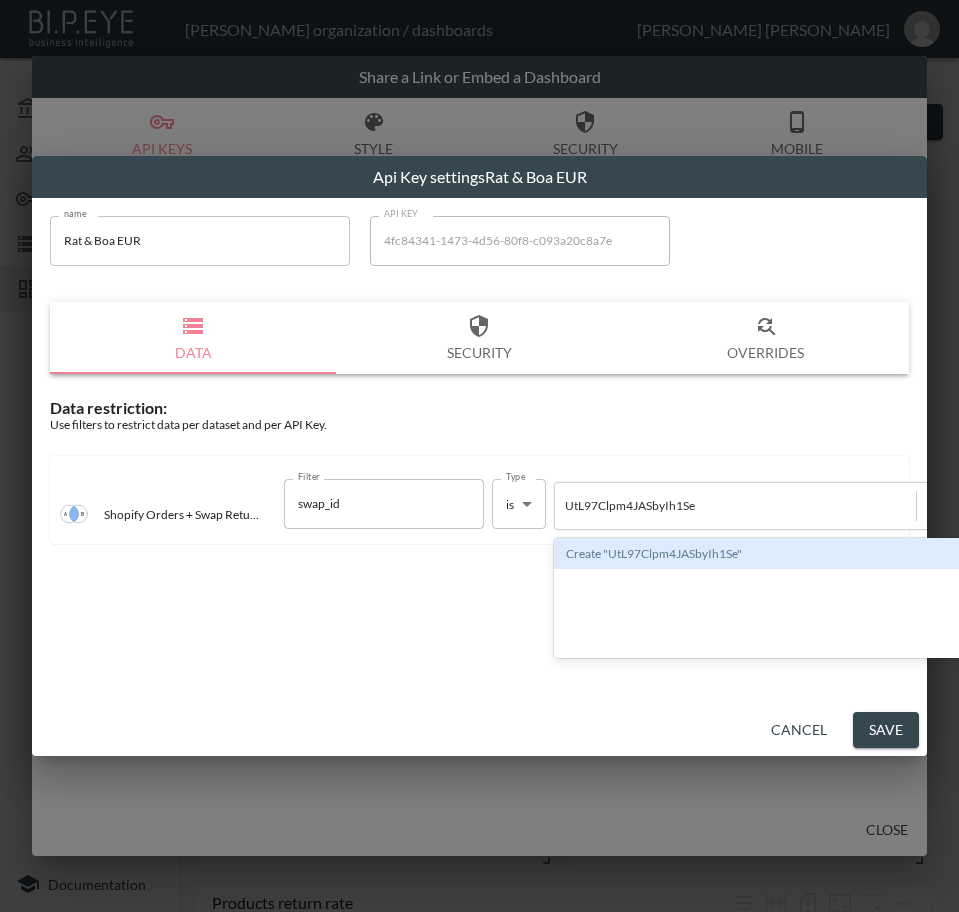 type 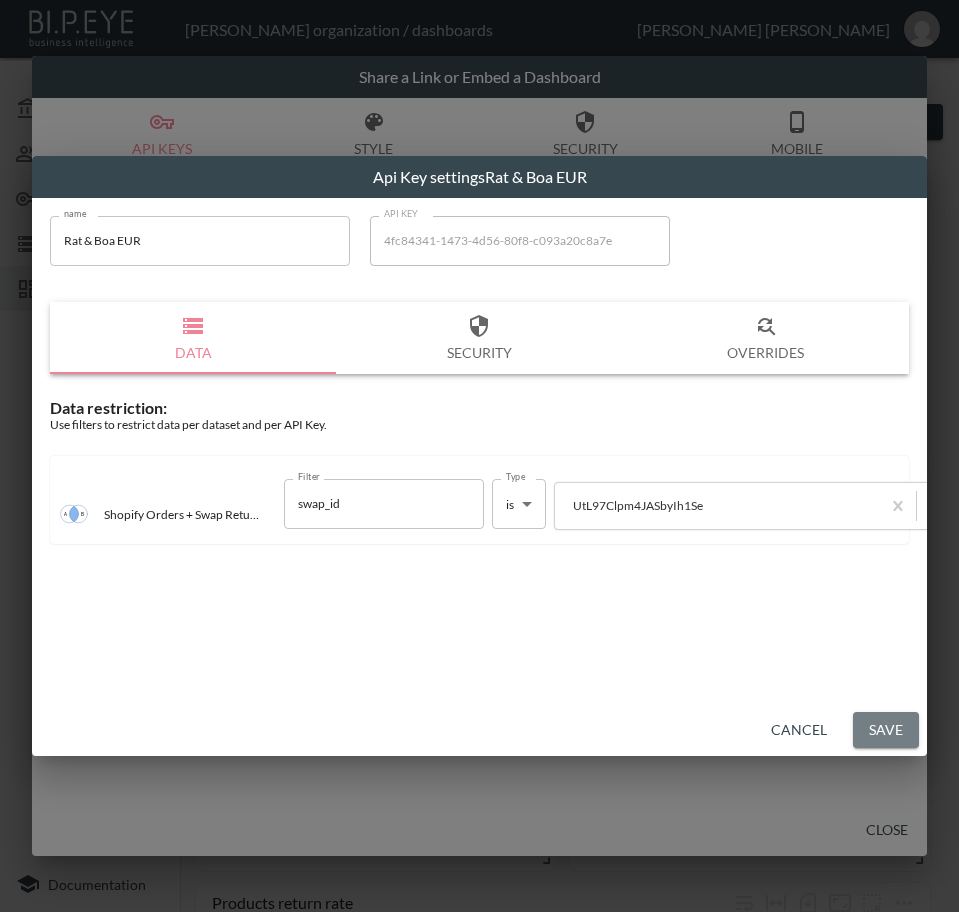 click on "Save" at bounding box center [886, 730] 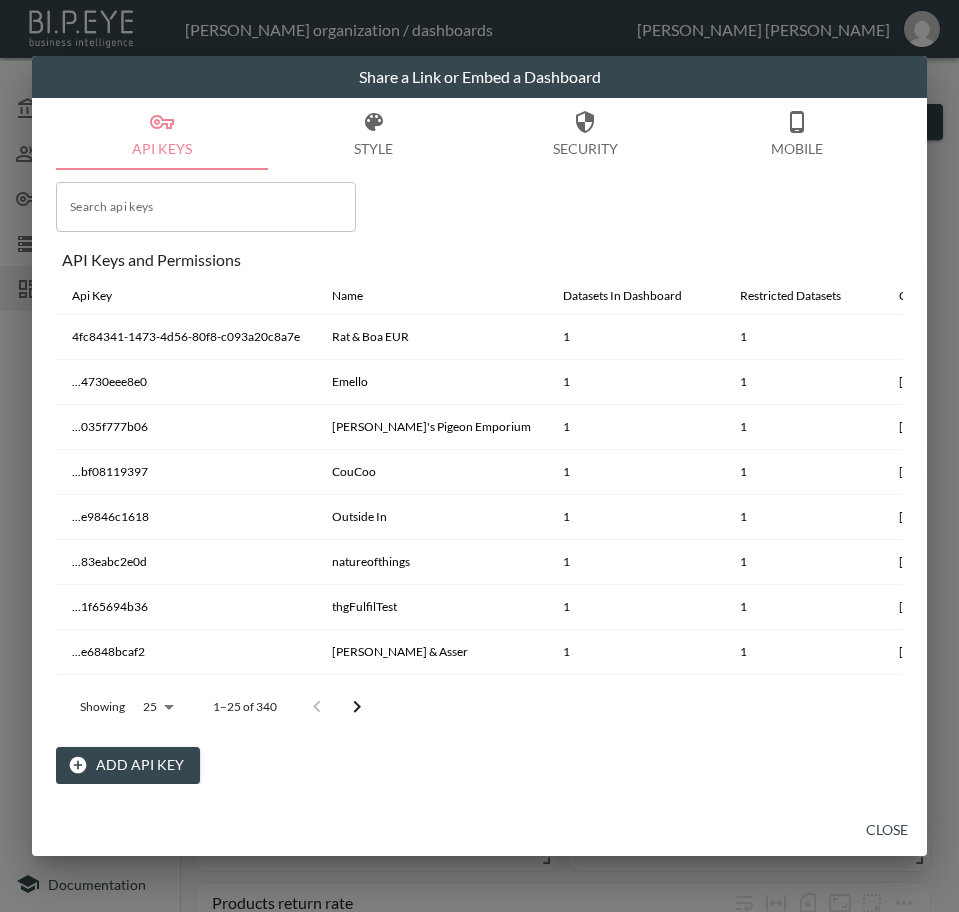 click on "Close" at bounding box center (887, 830) 